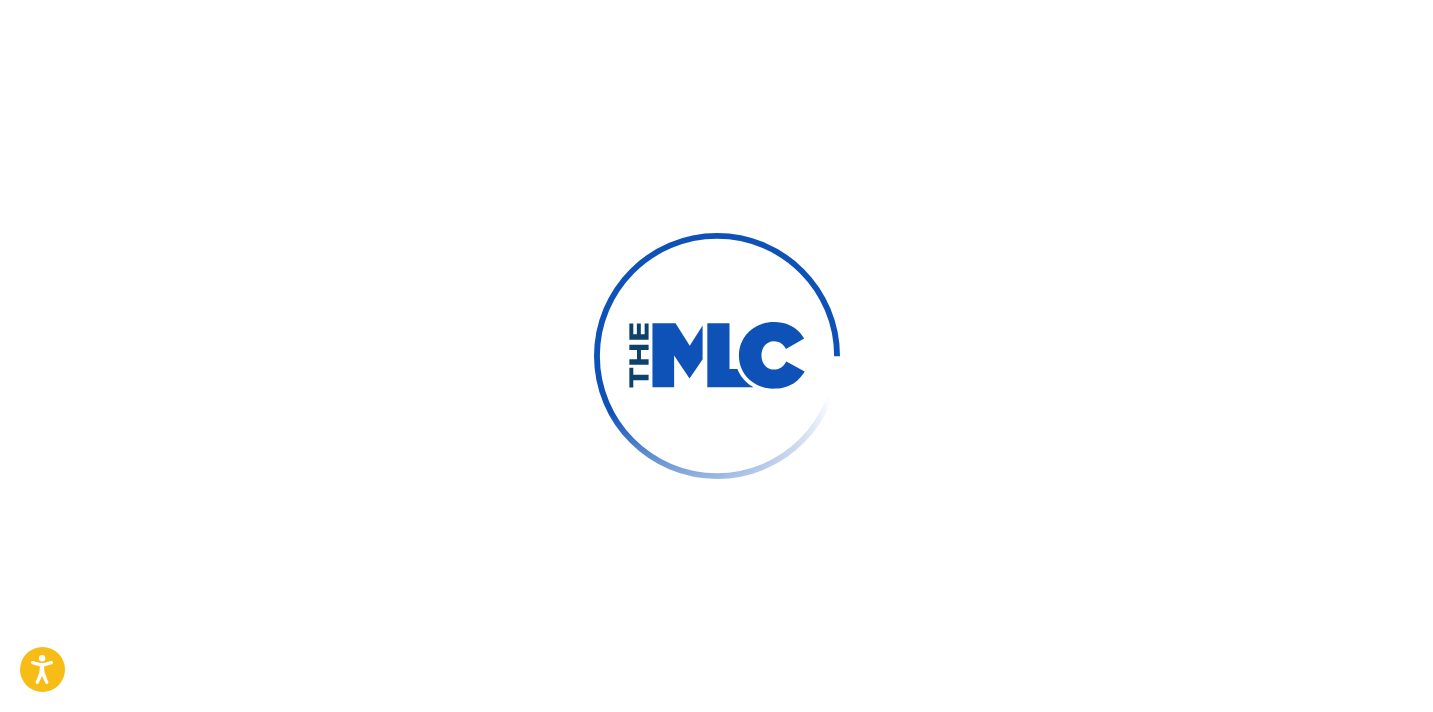 scroll, scrollTop: 0, scrollLeft: 0, axis: both 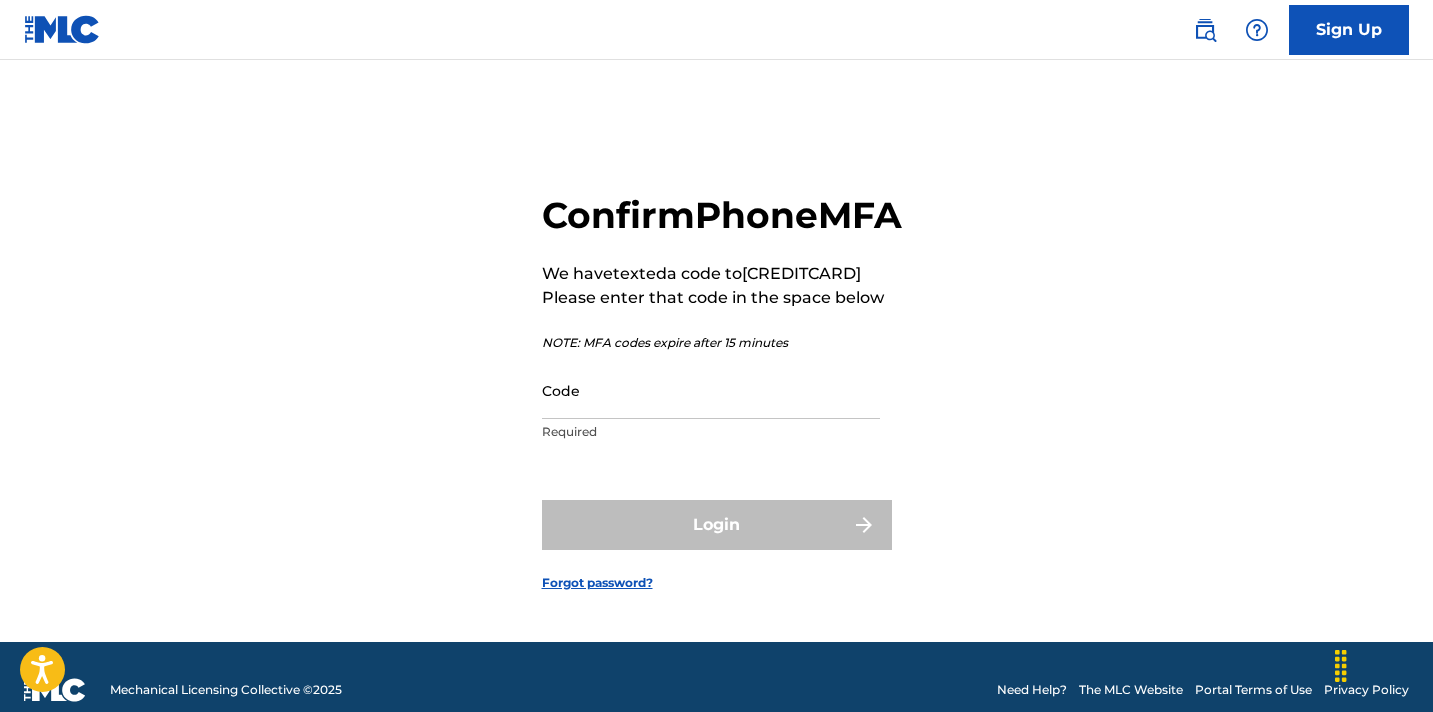 click on "Code" at bounding box center (711, 390) 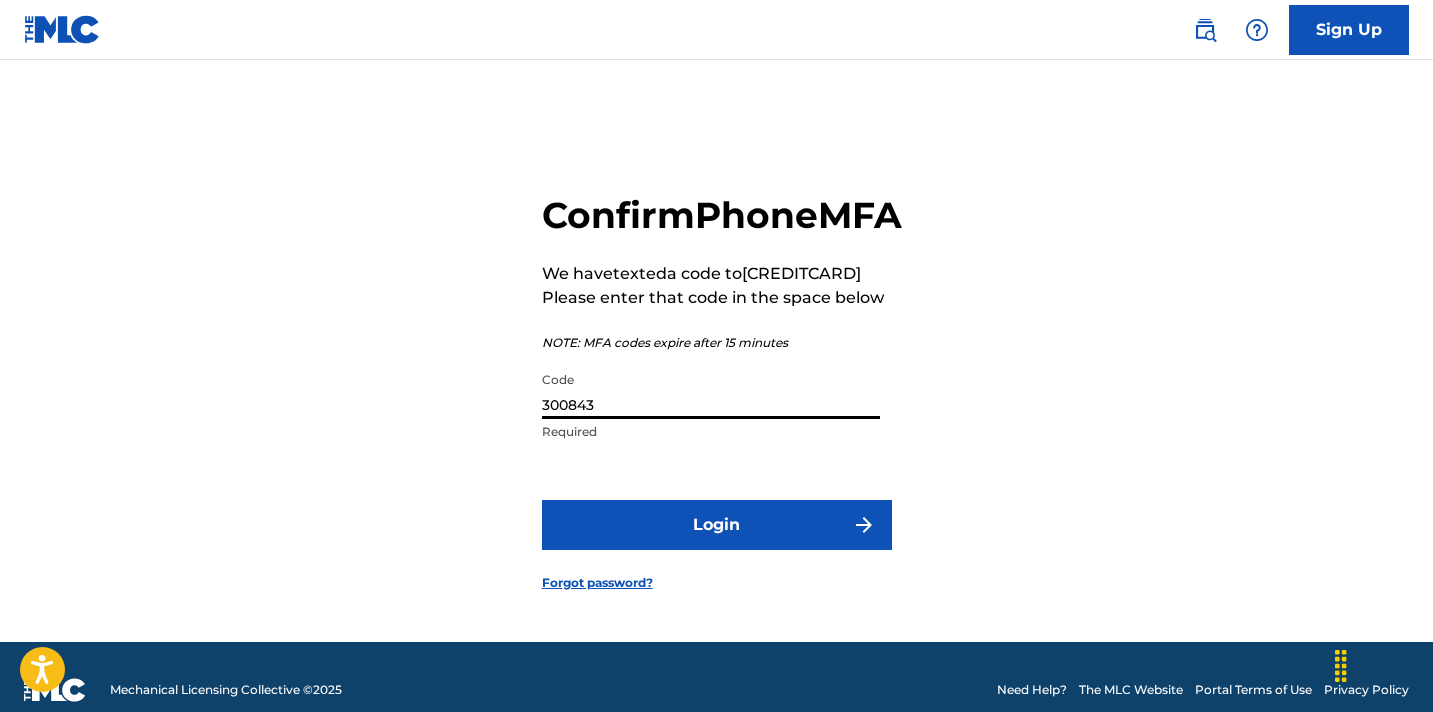 type on "300843" 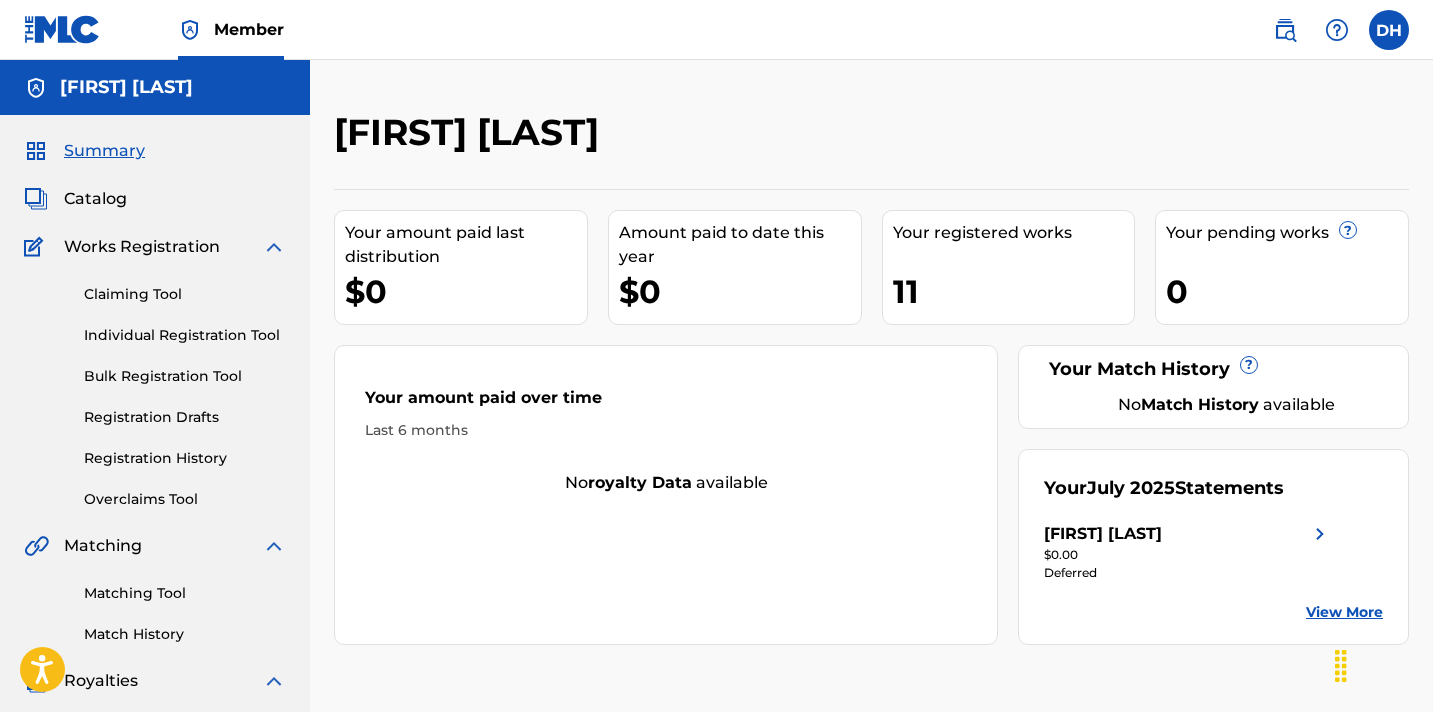 scroll, scrollTop: 0, scrollLeft: 0, axis: both 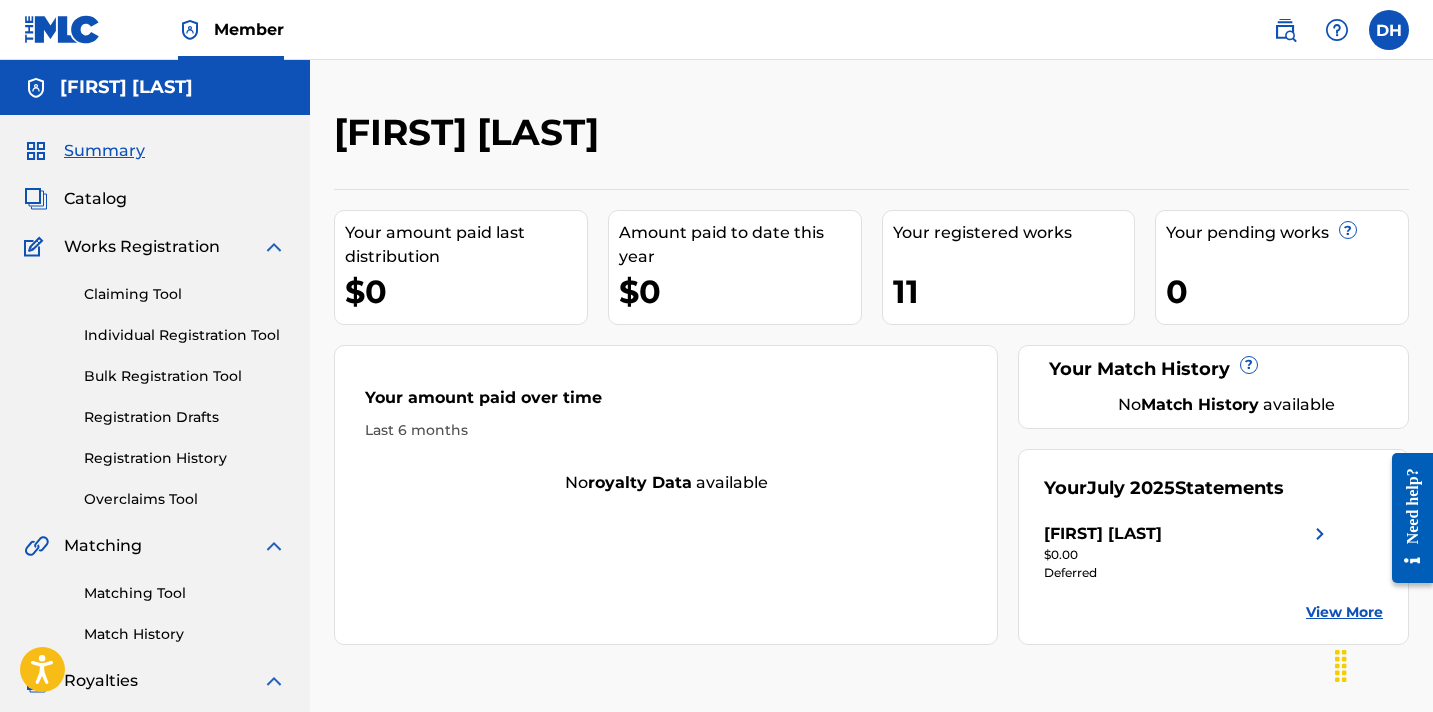 click on "Catalog" at bounding box center (95, 199) 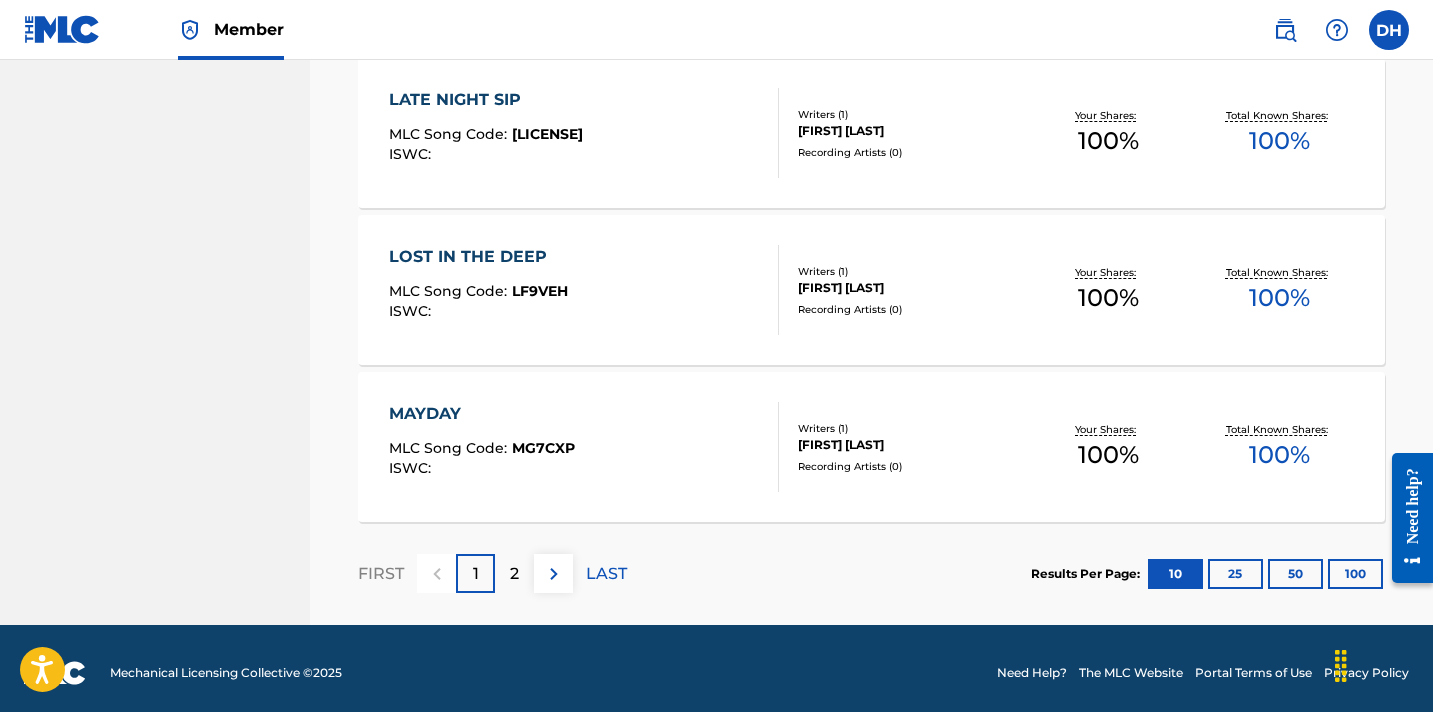 scroll, scrollTop: 1584, scrollLeft: 0, axis: vertical 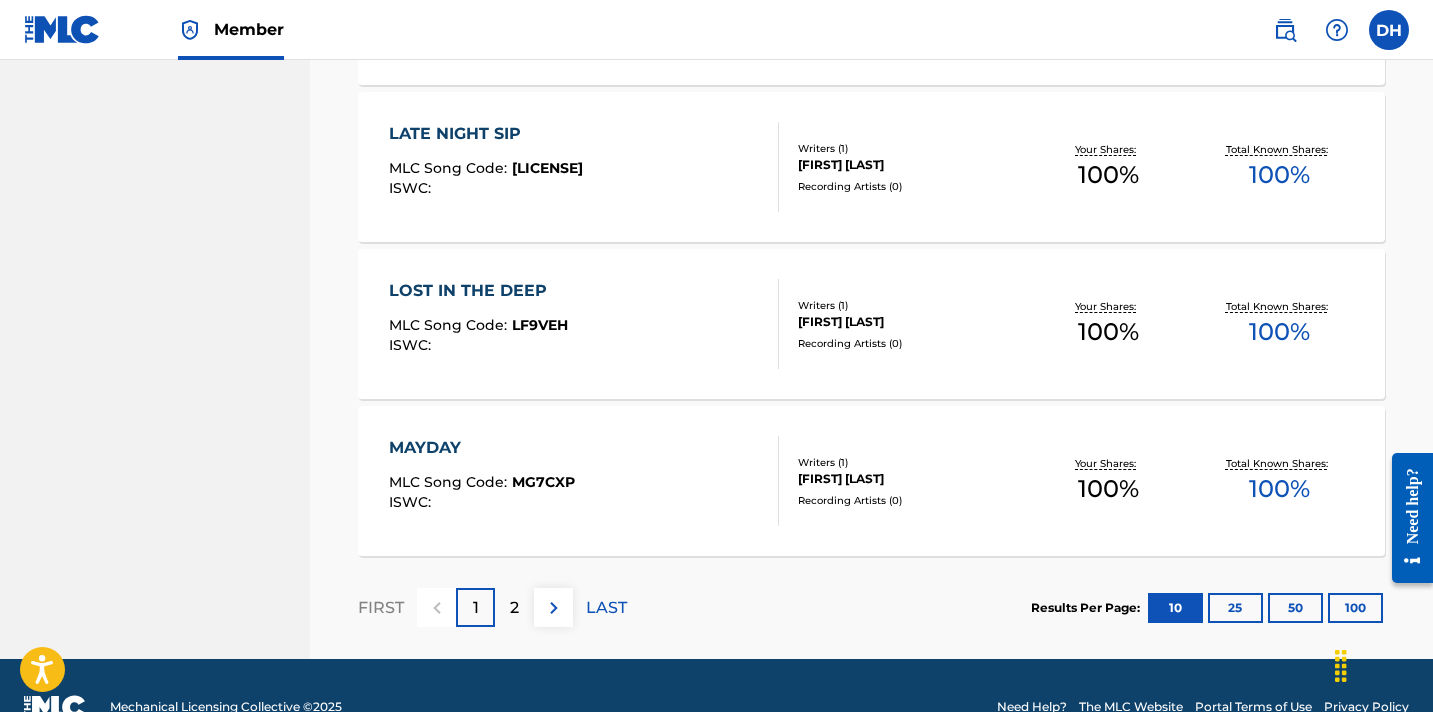 click on "2" at bounding box center (514, 608) 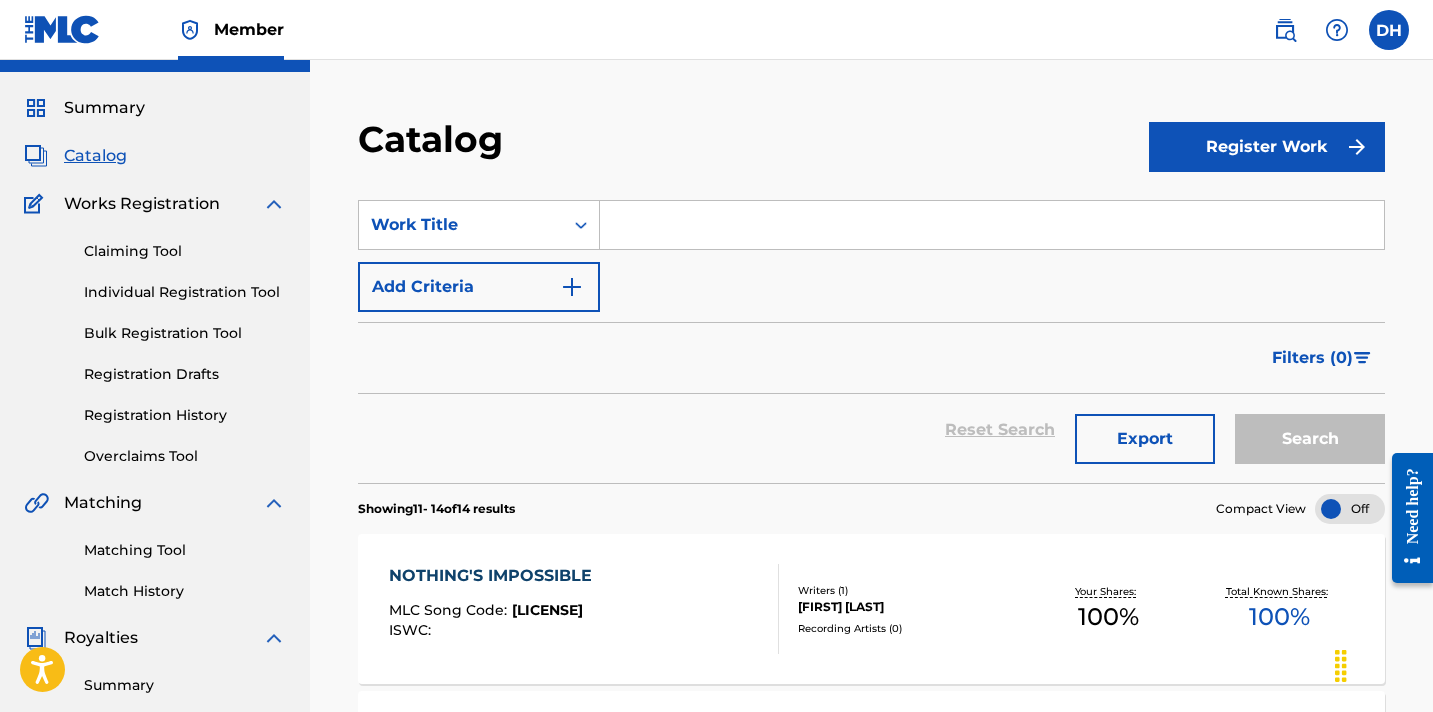 scroll, scrollTop: 40, scrollLeft: 0, axis: vertical 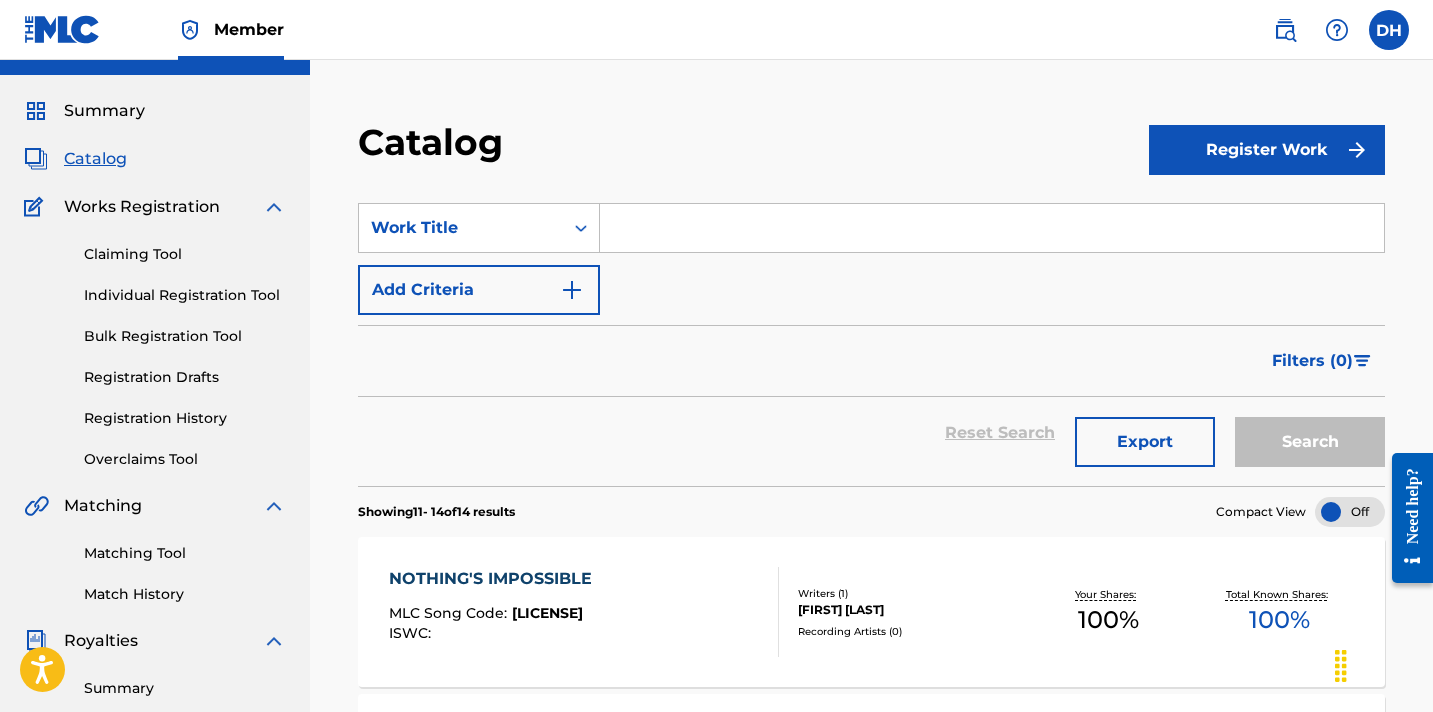 click on "Register Work" at bounding box center (1267, 150) 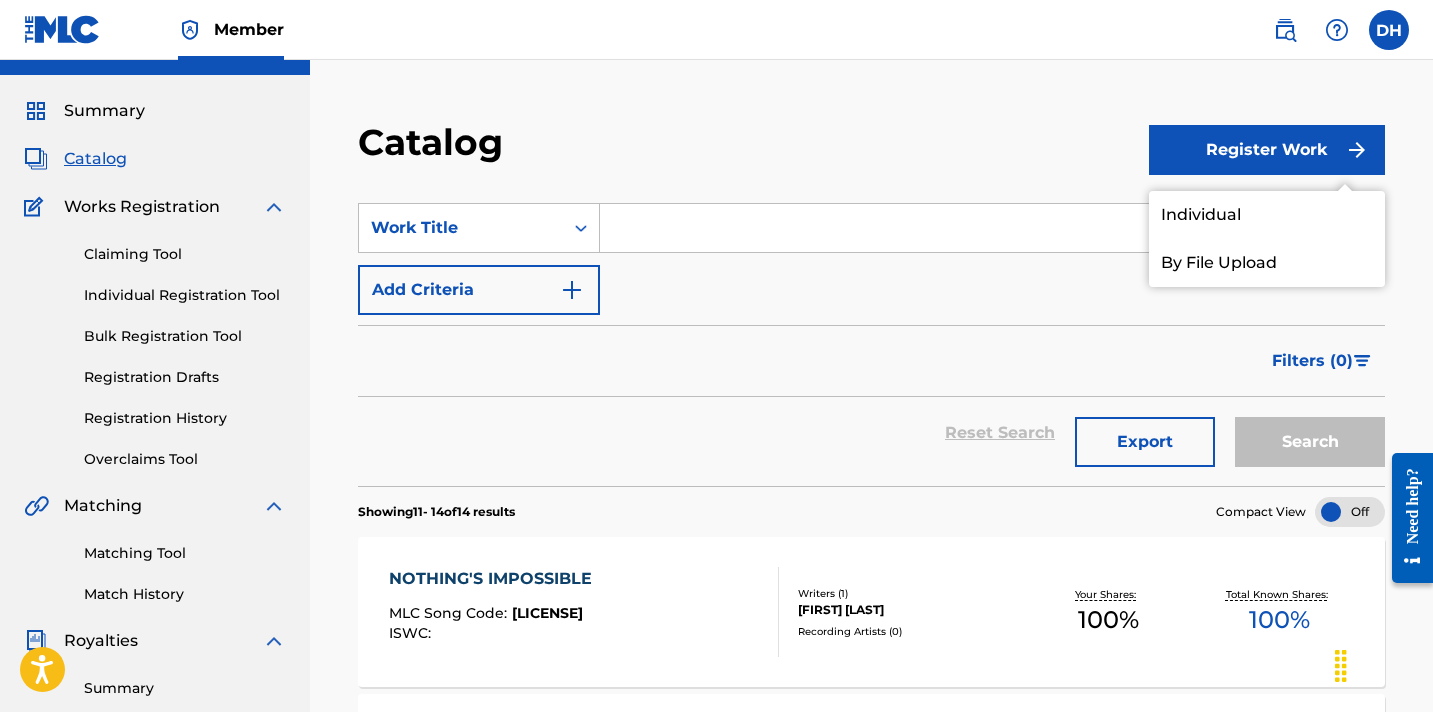 click on "Individual" at bounding box center [1267, 215] 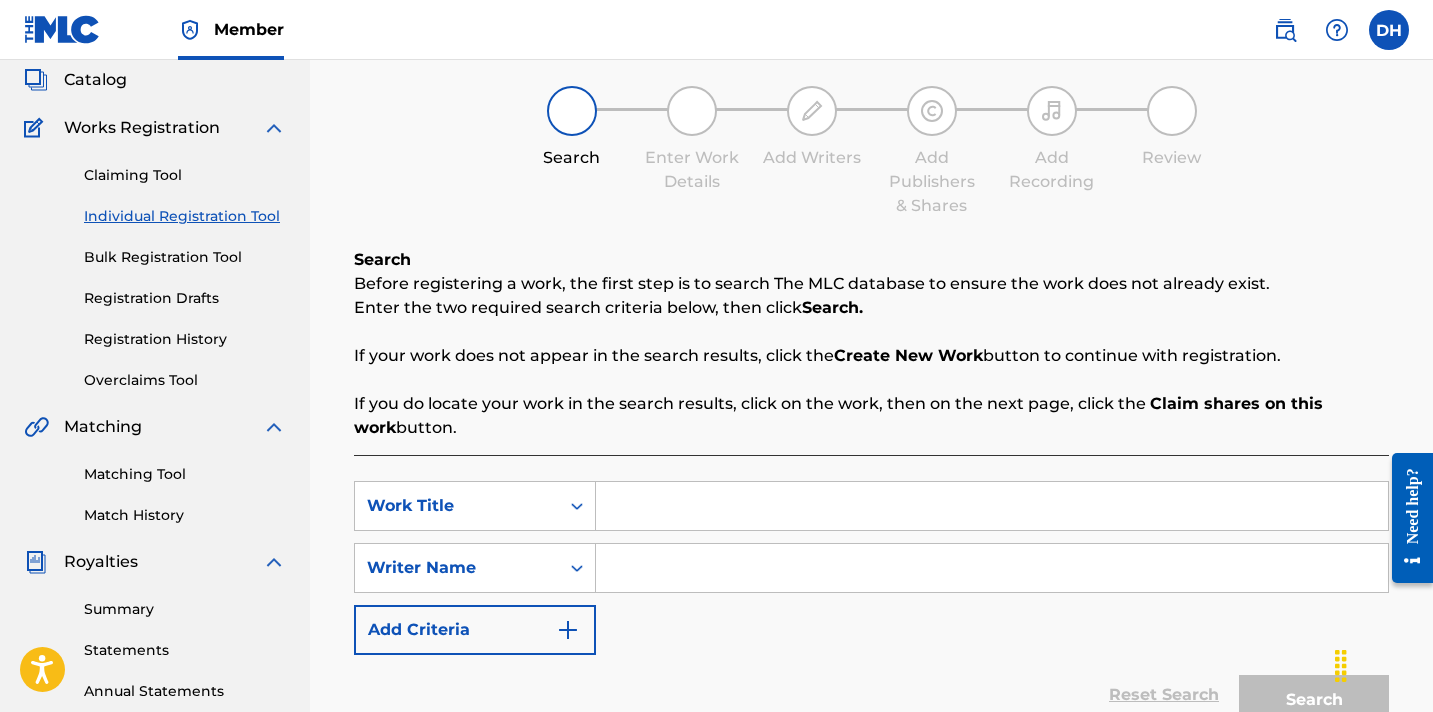 scroll, scrollTop: 120, scrollLeft: 0, axis: vertical 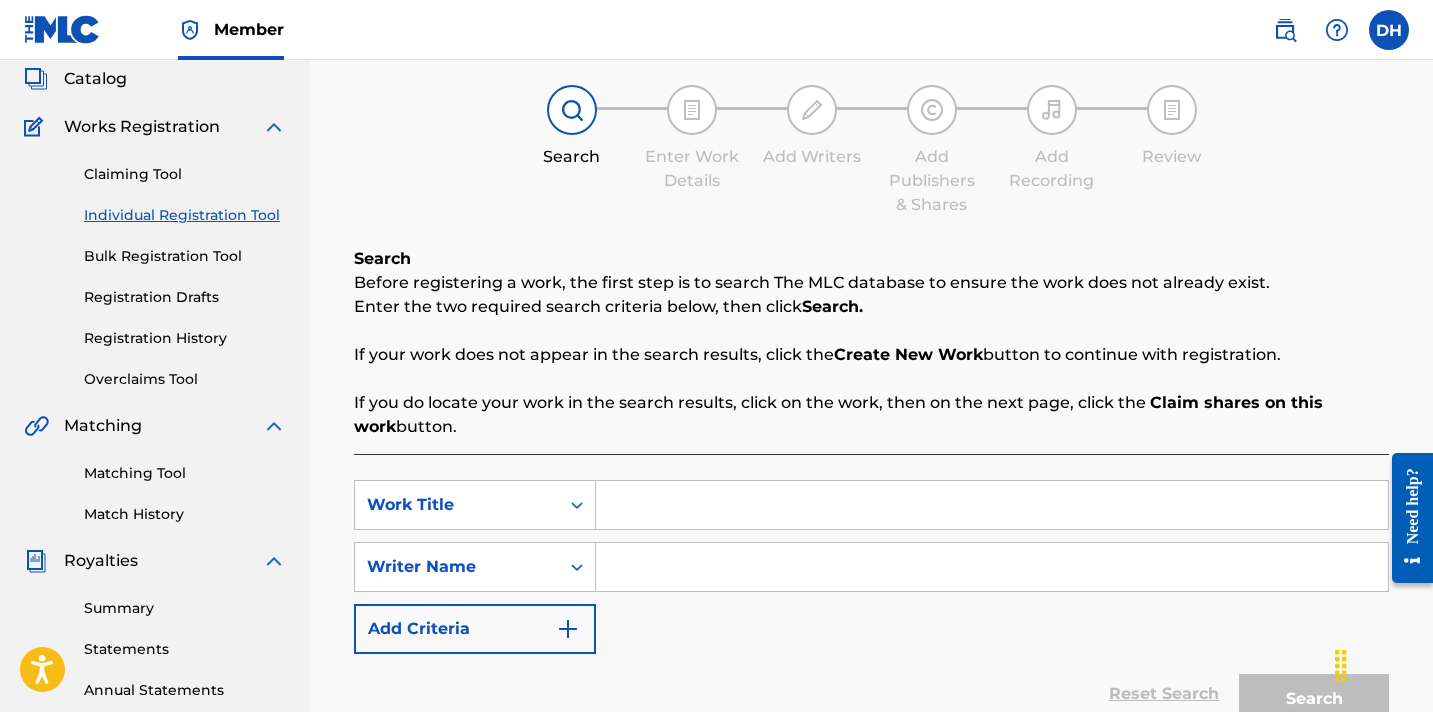 click at bounding box center (992, 505) 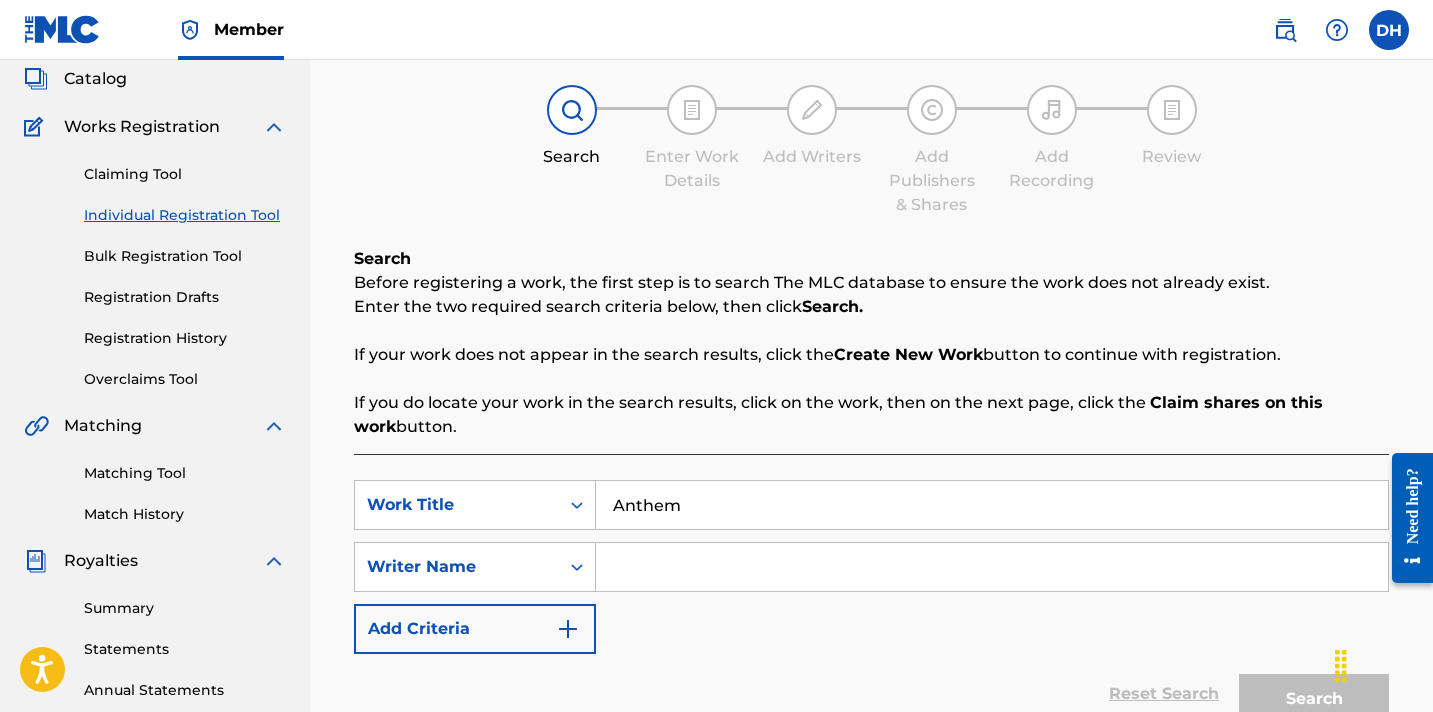 type on "Anthem" 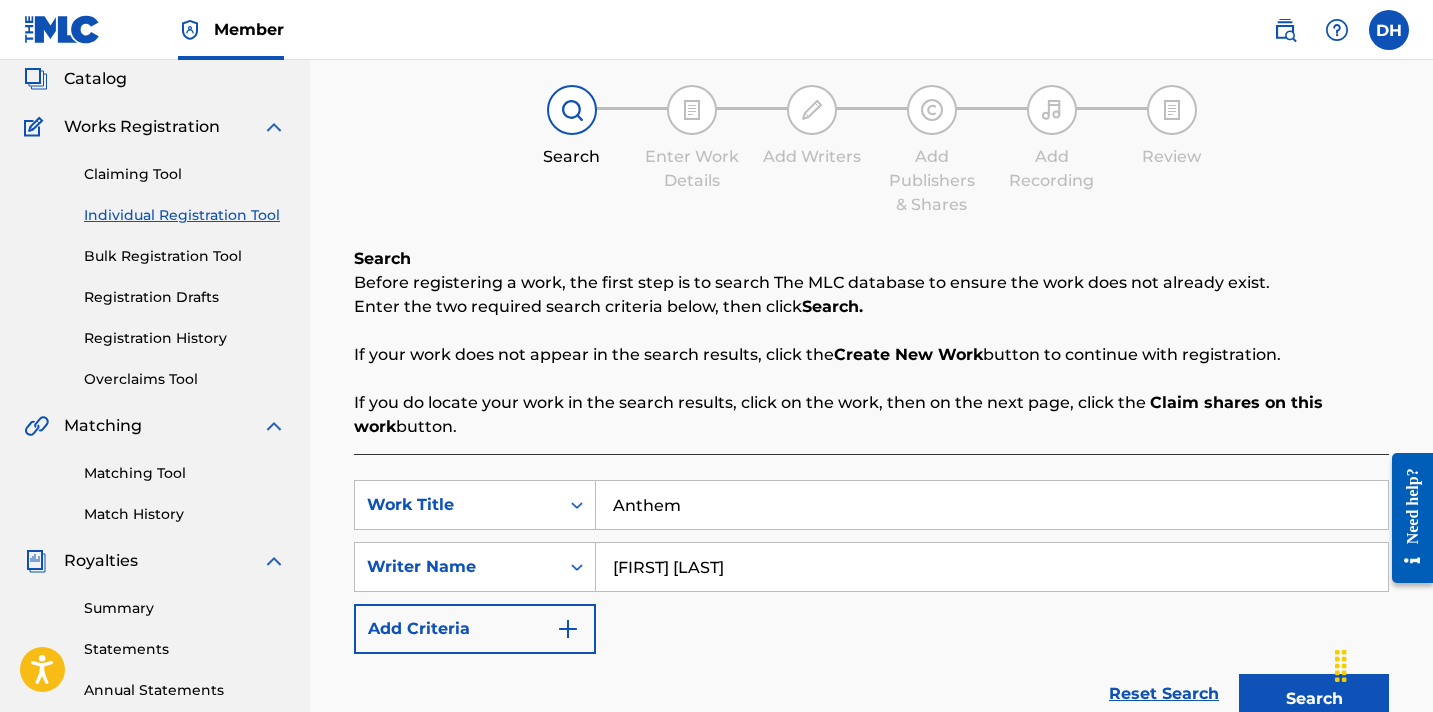 type on "[FIRST] [LAST]" 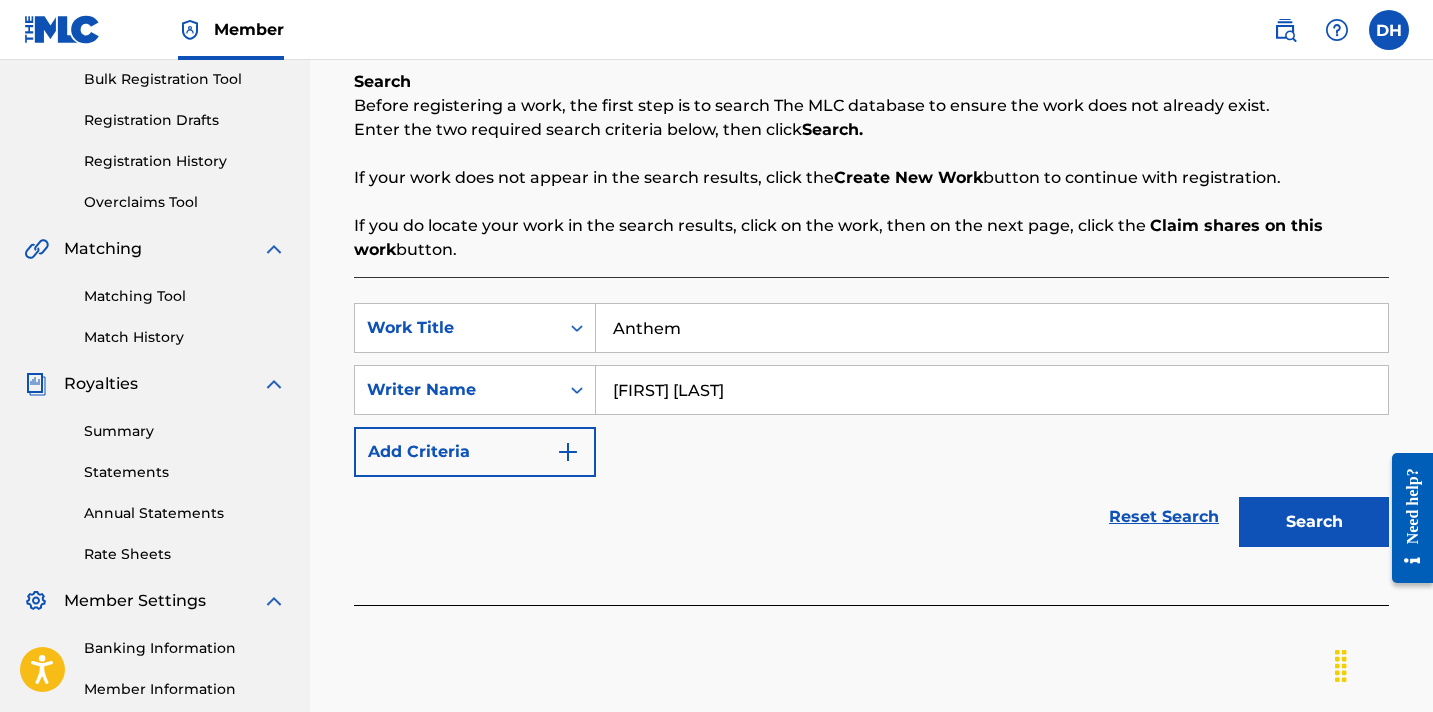 scroll, scrollTop: 189, scrollLeft: 0, axis: vertical 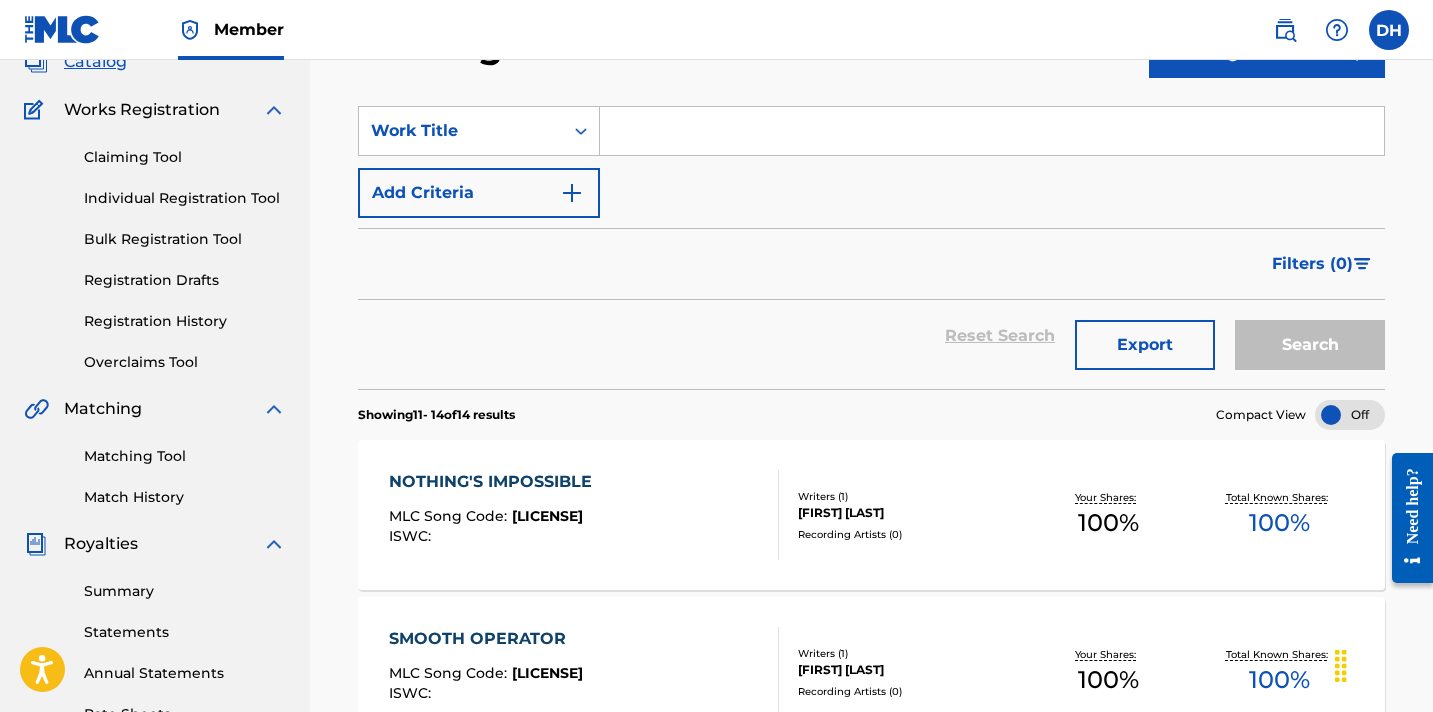 click at bounding box center (770, 515) 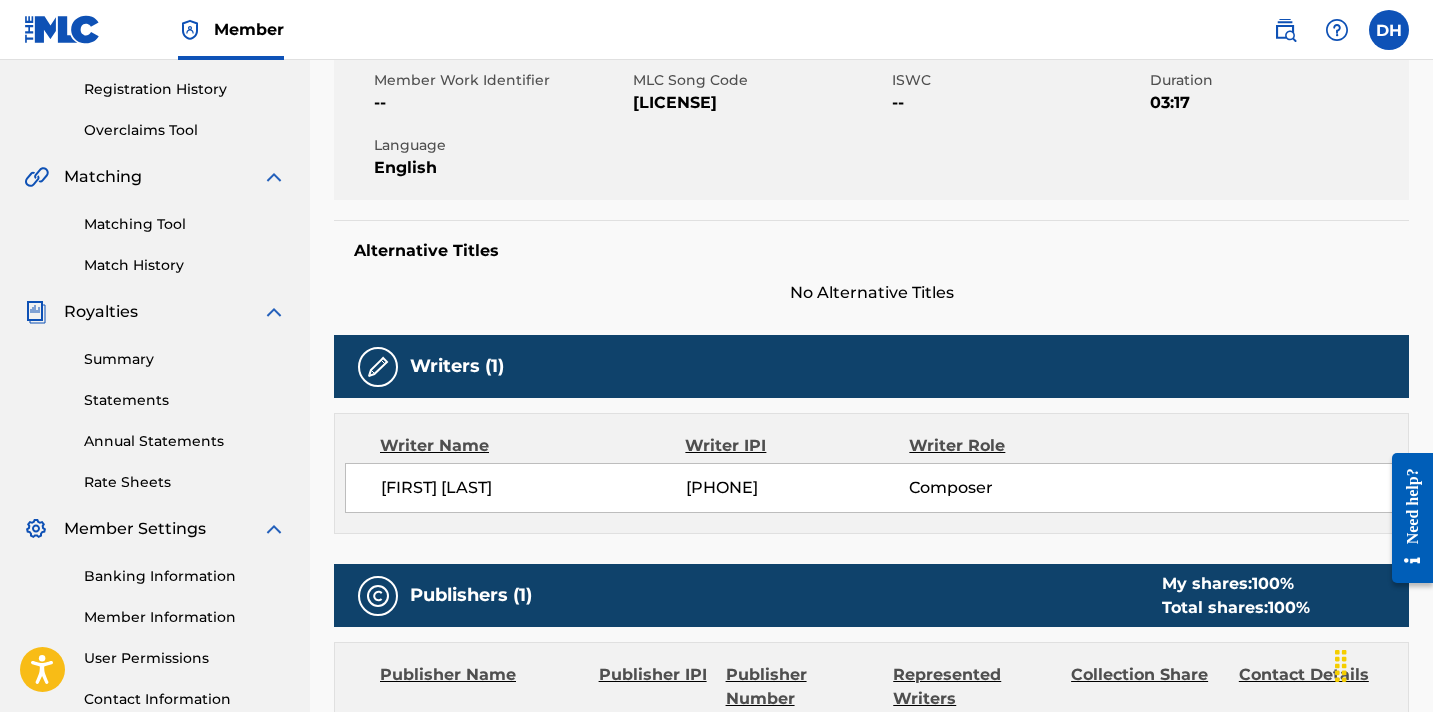scroll, scrollTop: 374, scrollLeft: 0, axis: vertical 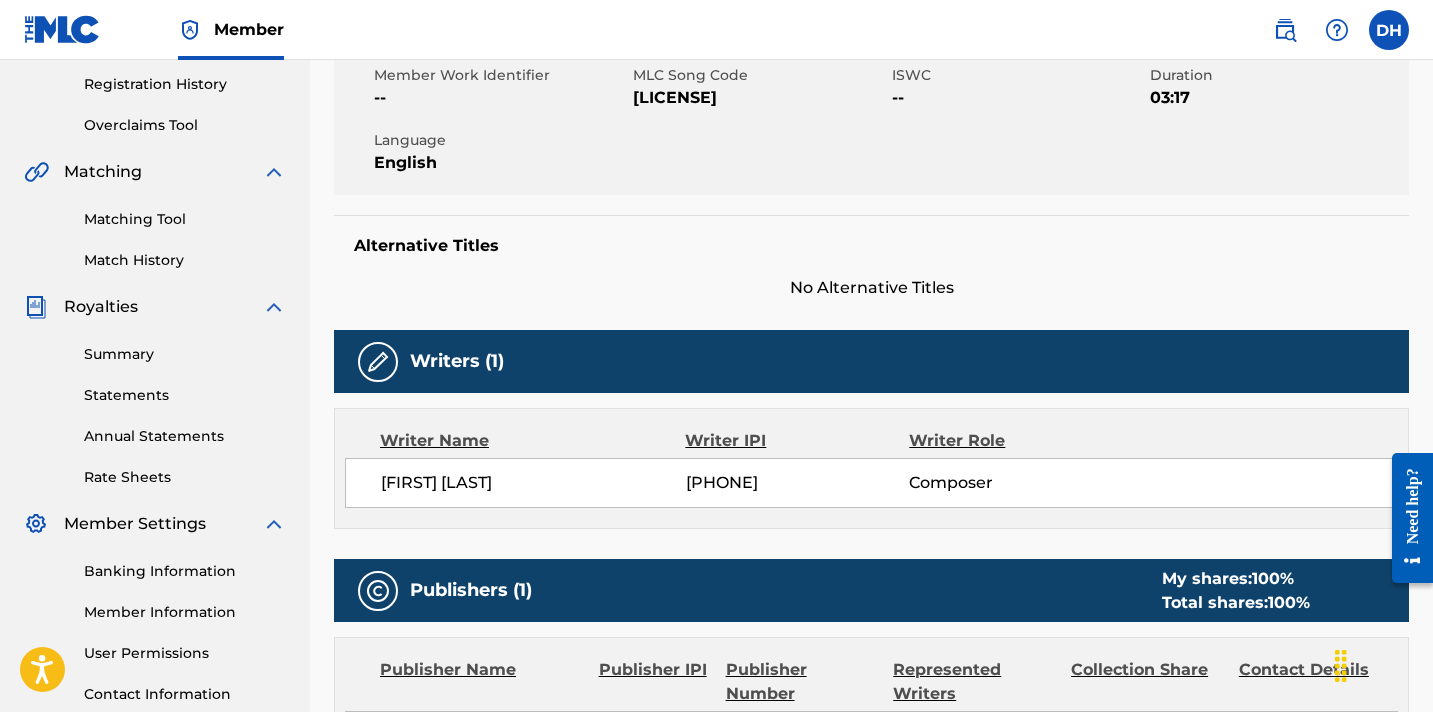drag, startPoint x: 685, startPoint y: 479, endPoint x: 805, endPoint y: 481, distance: 120.01666 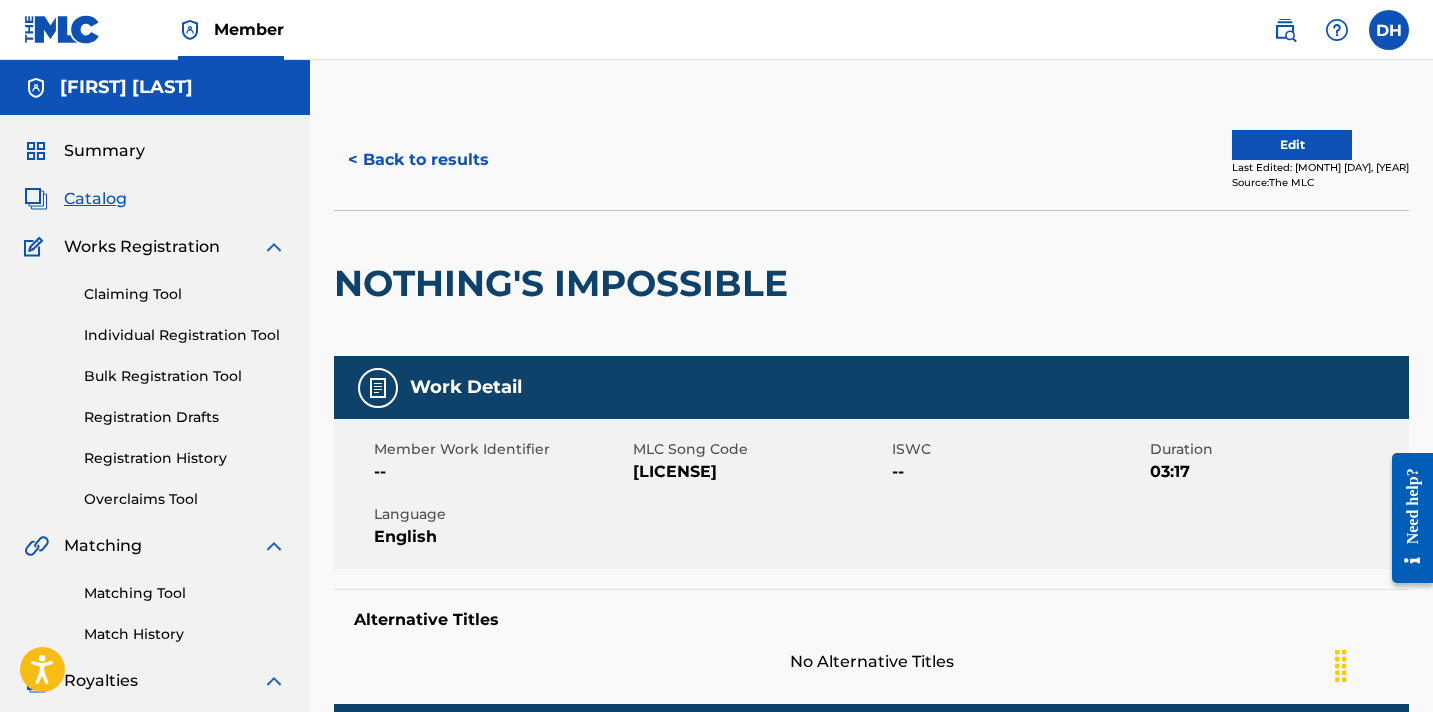 scroll, scrollTop: 0, scrollLeft: 0, axis: both 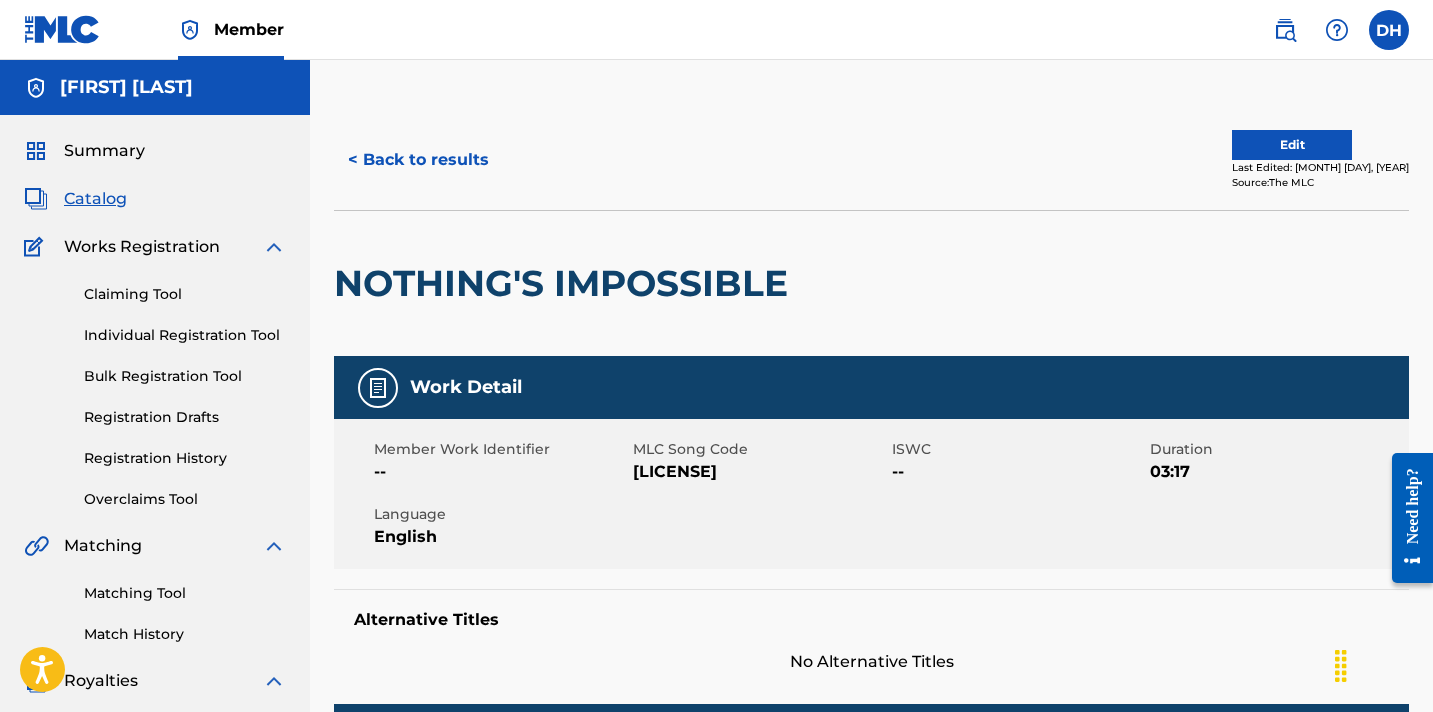click on "Catalog" at bounding box center [95, 199] 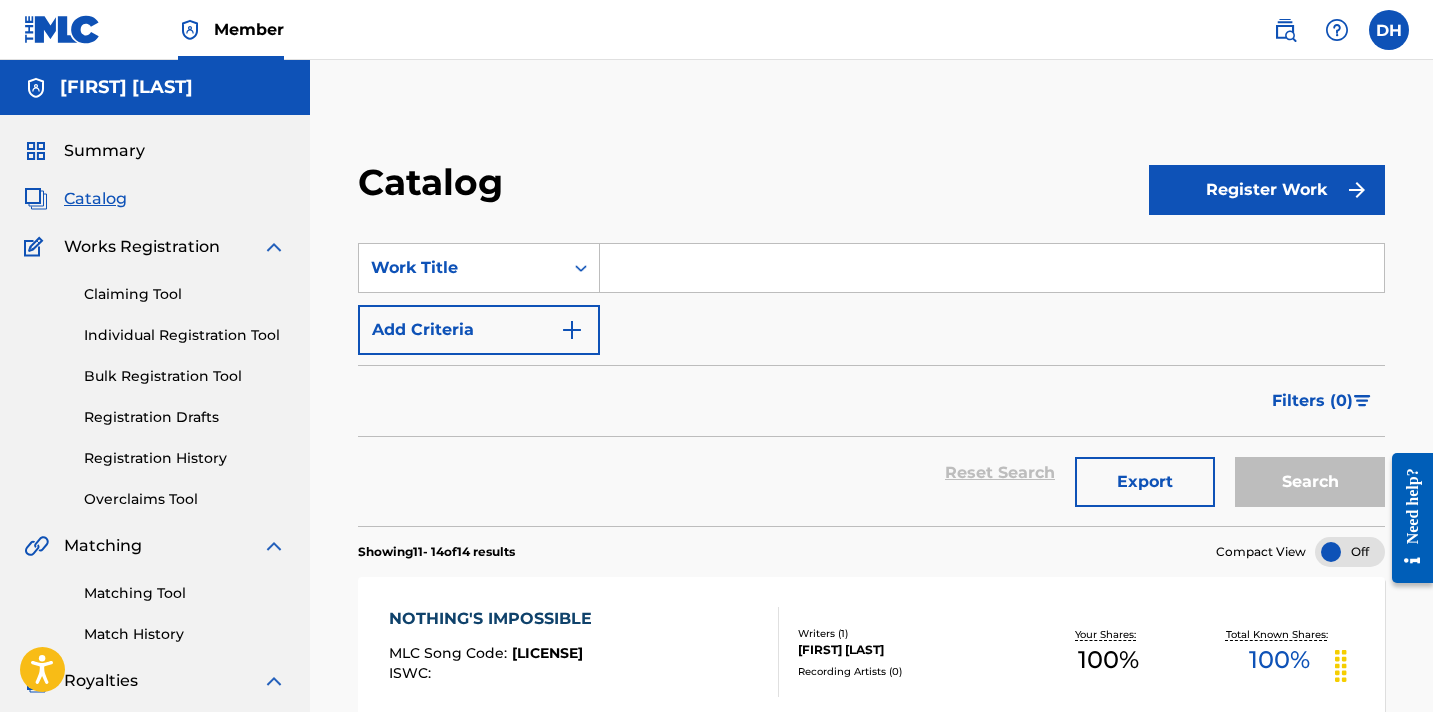click on "Register Work" at bounding box center [1267, 190] 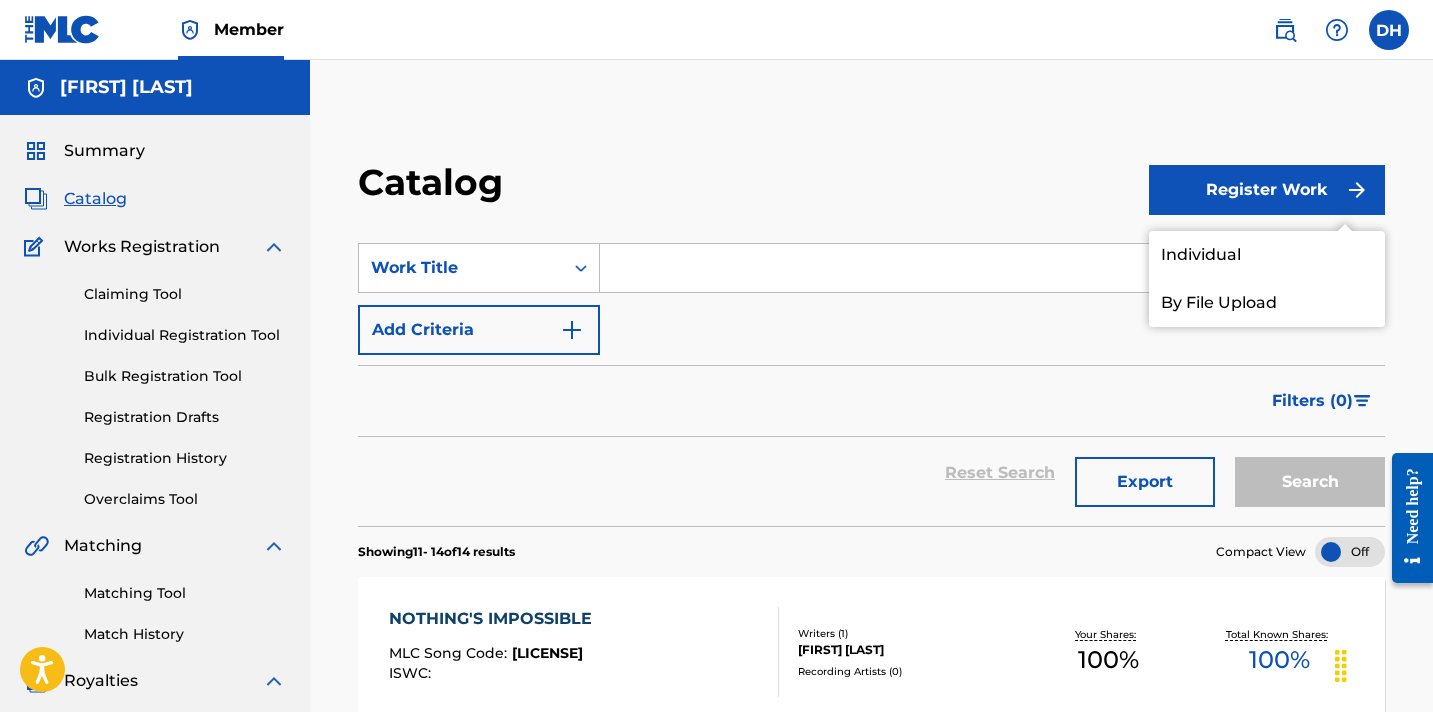 click on "Individual" at bounding box center [1267, 255] 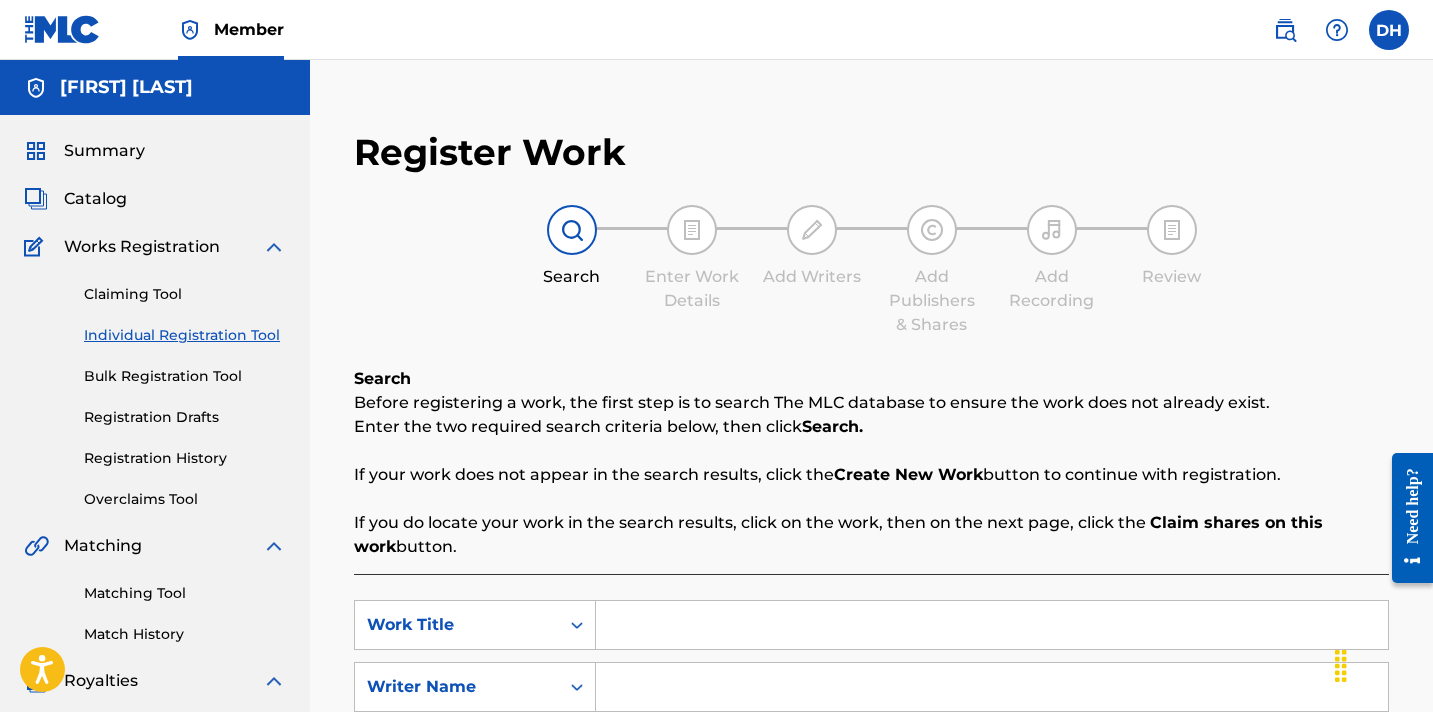 click at bounding box center [992, 625] 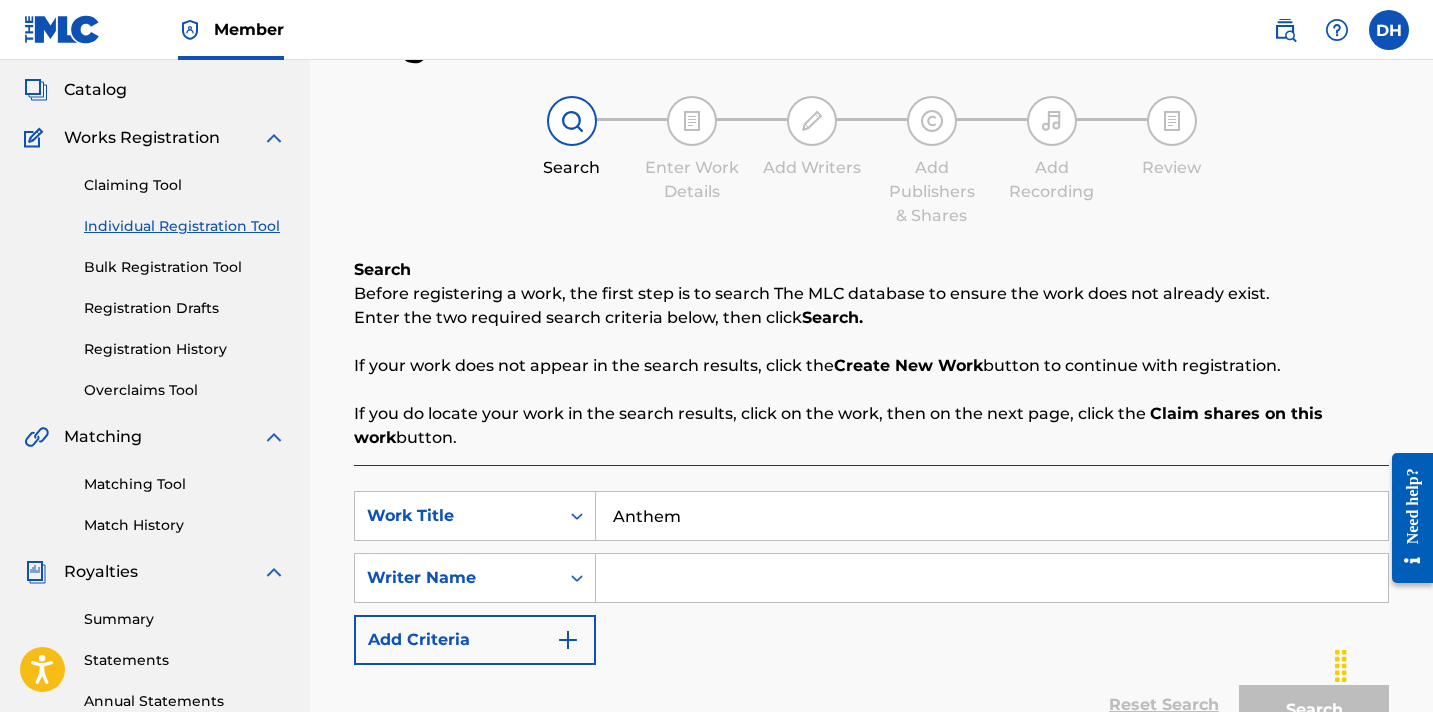 scroll, scrollTop: 112, scrollLeft: 0, axis: vertical 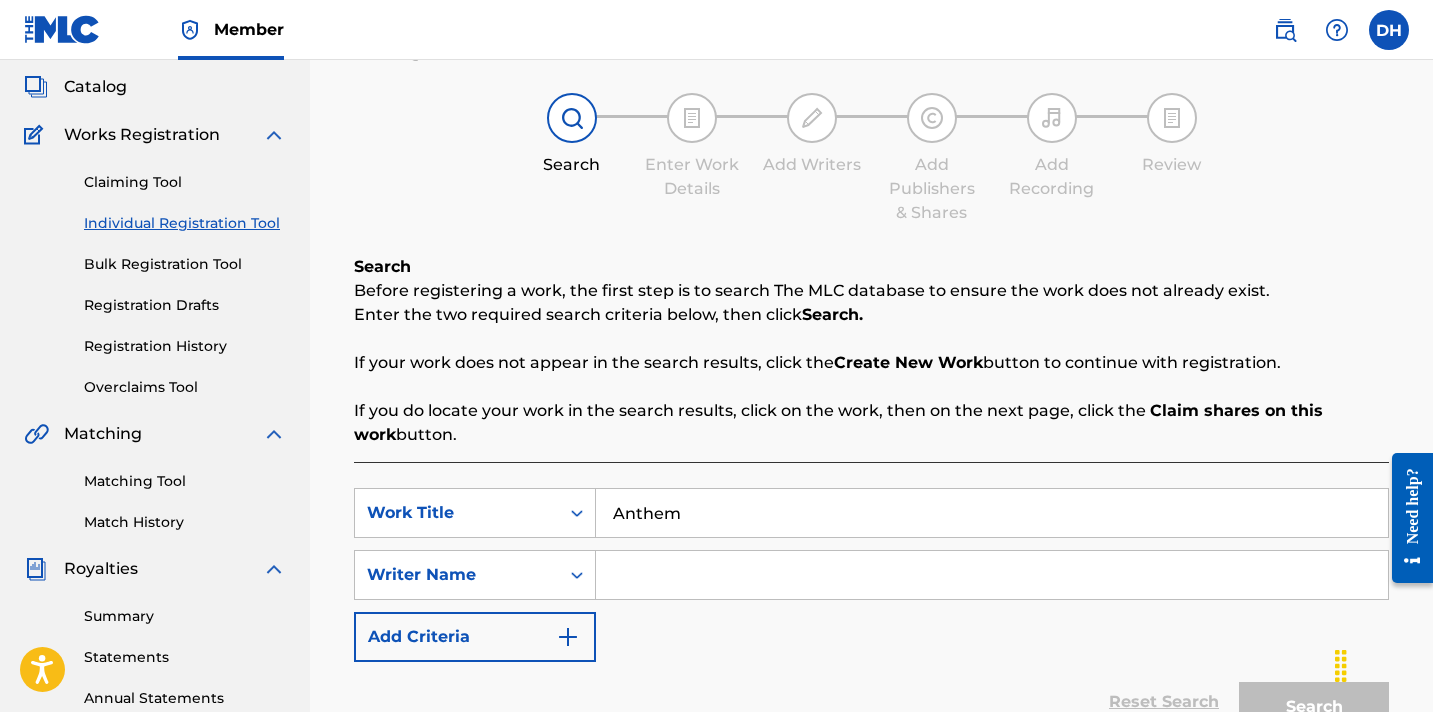 type on "Anthem" 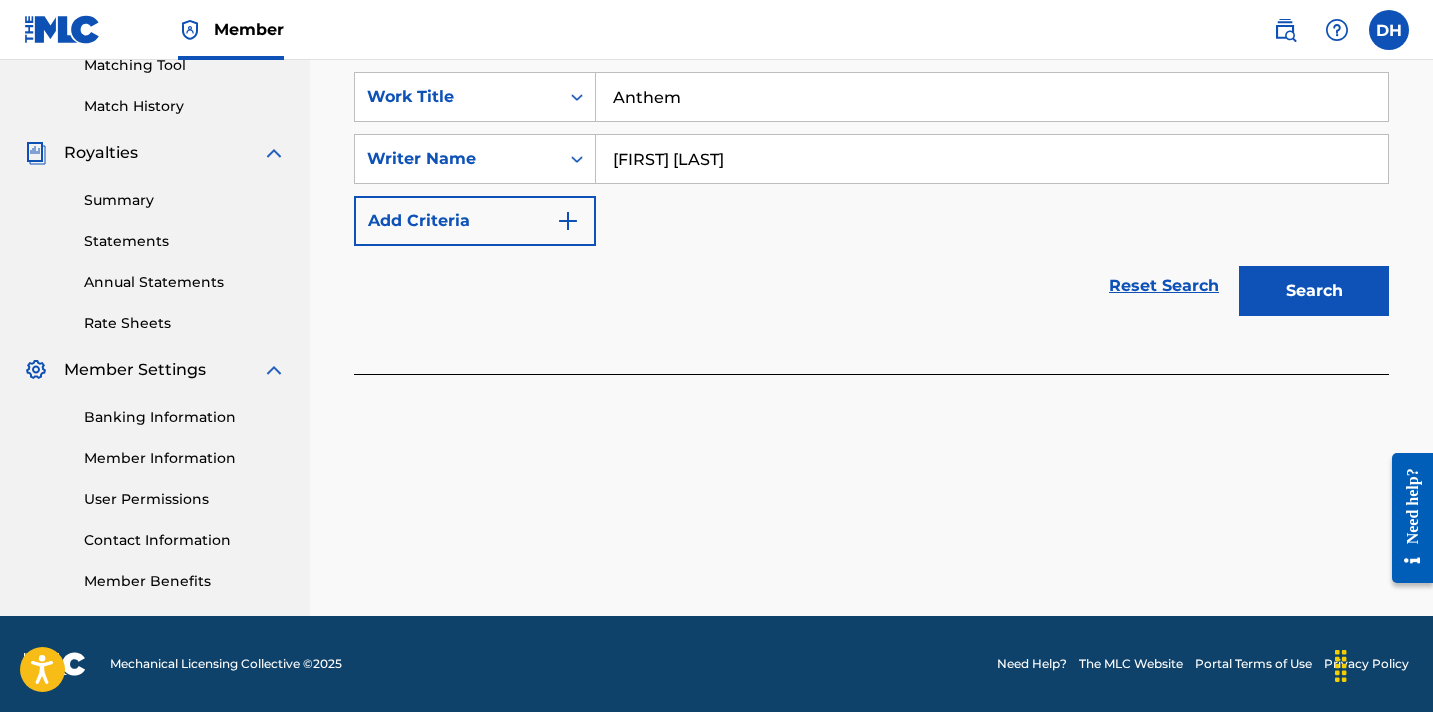 scroll, scrollTop: 528, scrollLeft: 0, axis: vertical 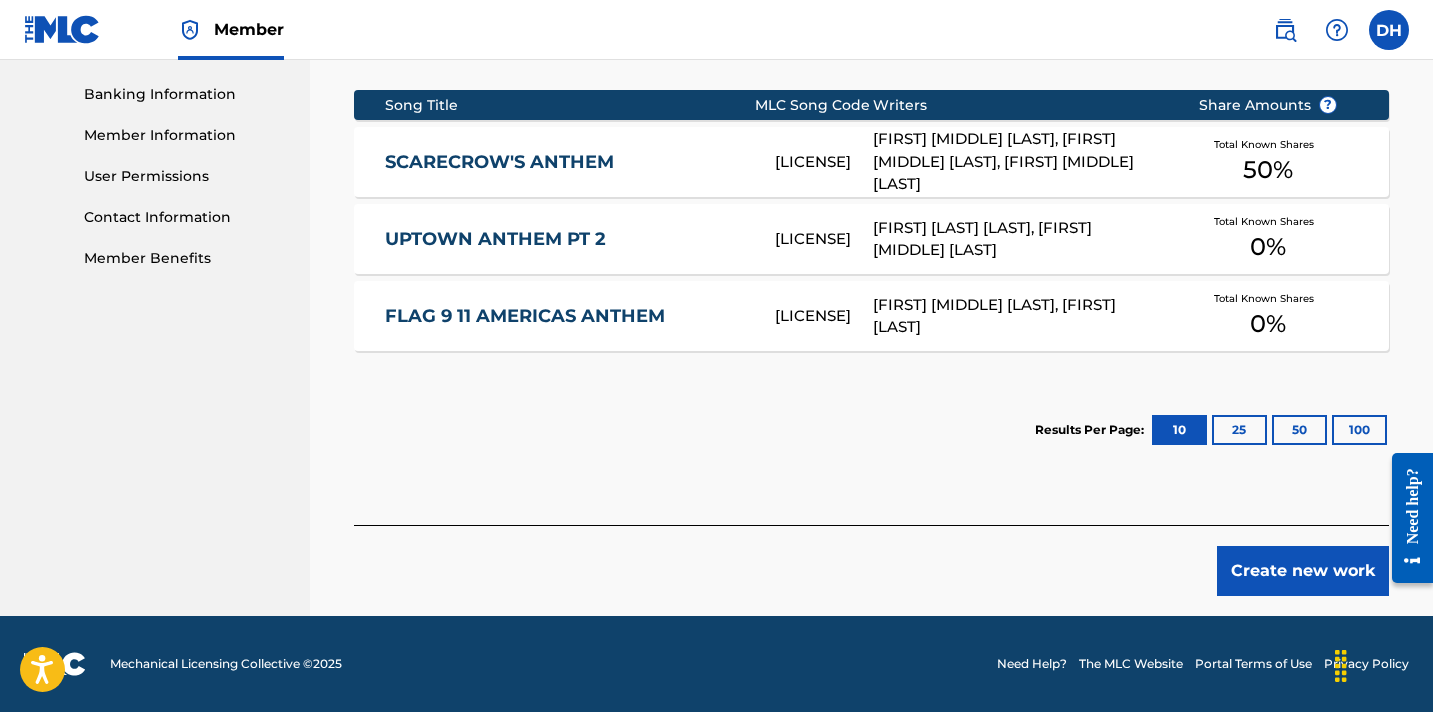 click on "Create new work" at bounding box center (1303, 571) 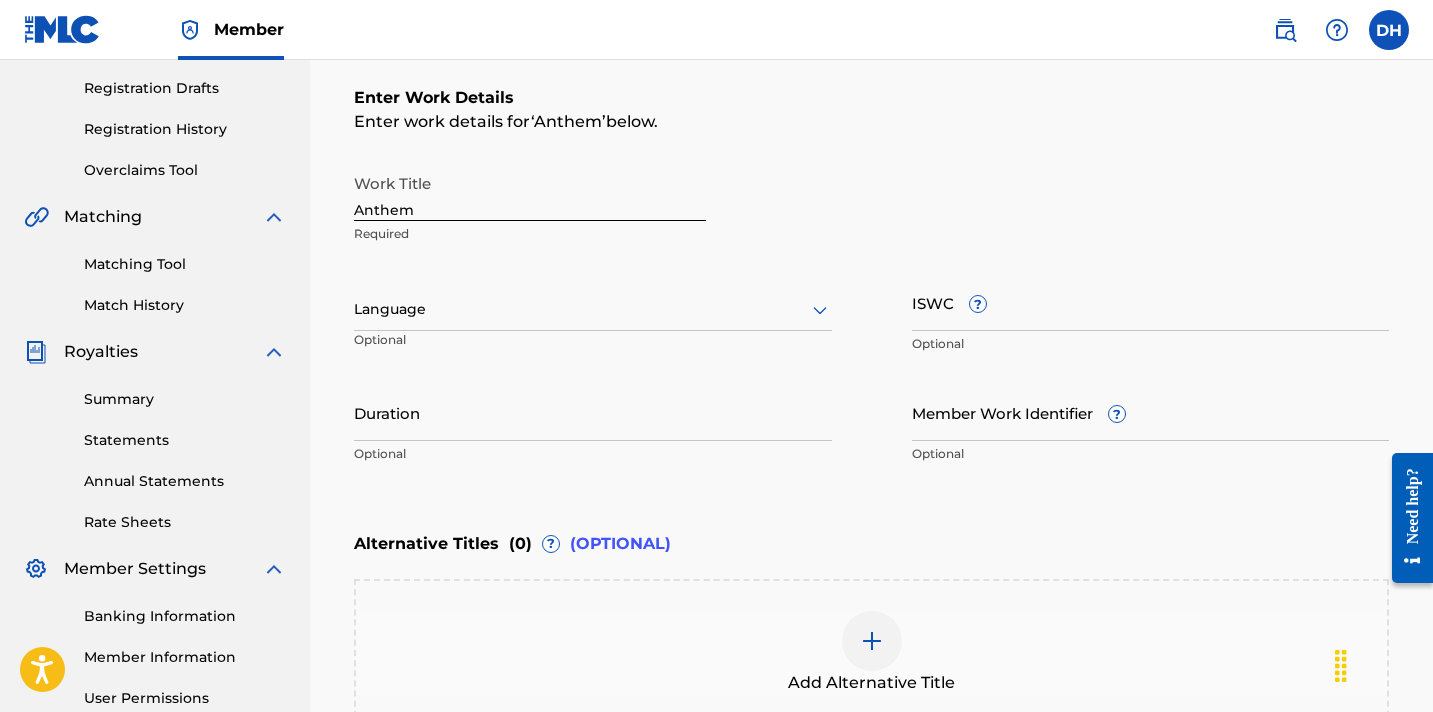 scroll, scrollTop: 319, scrollLeft: 0, axis: vertical 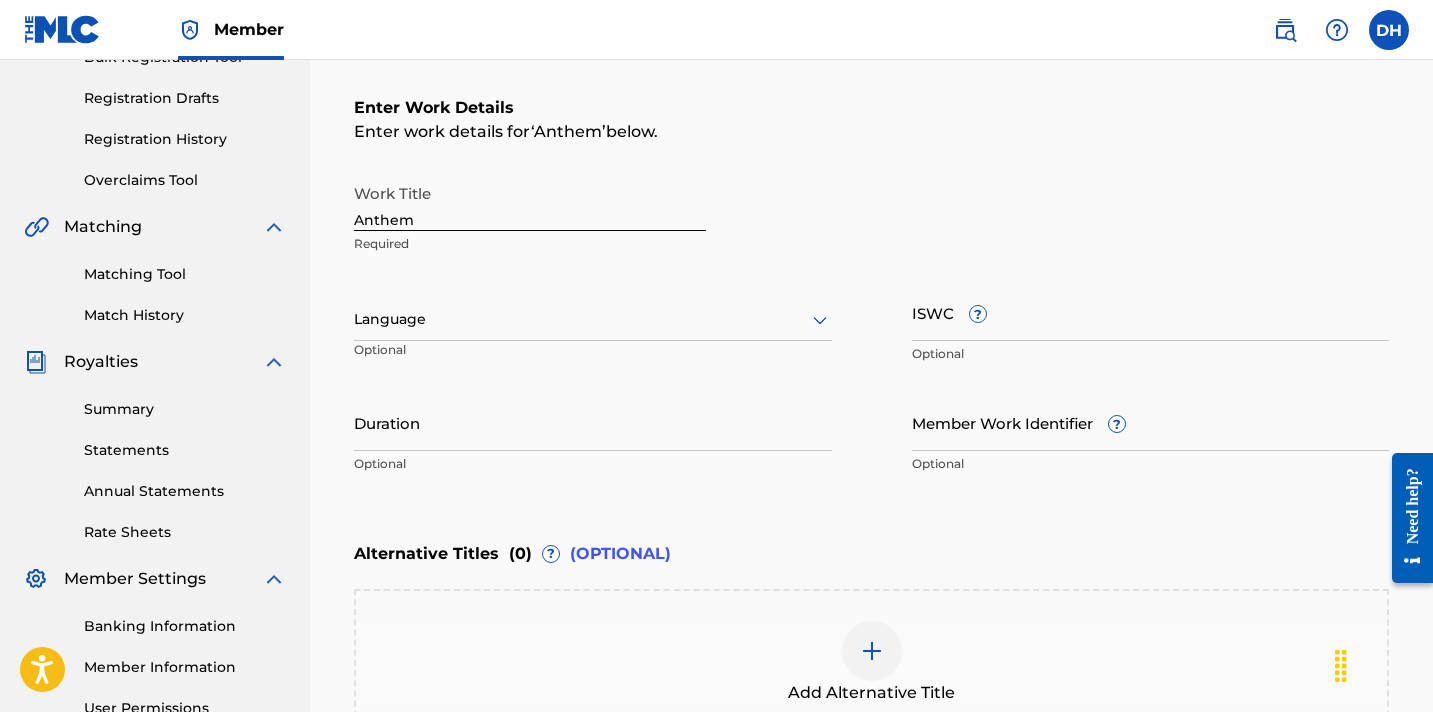 click on "Duration" at bounding box center (593, 422) 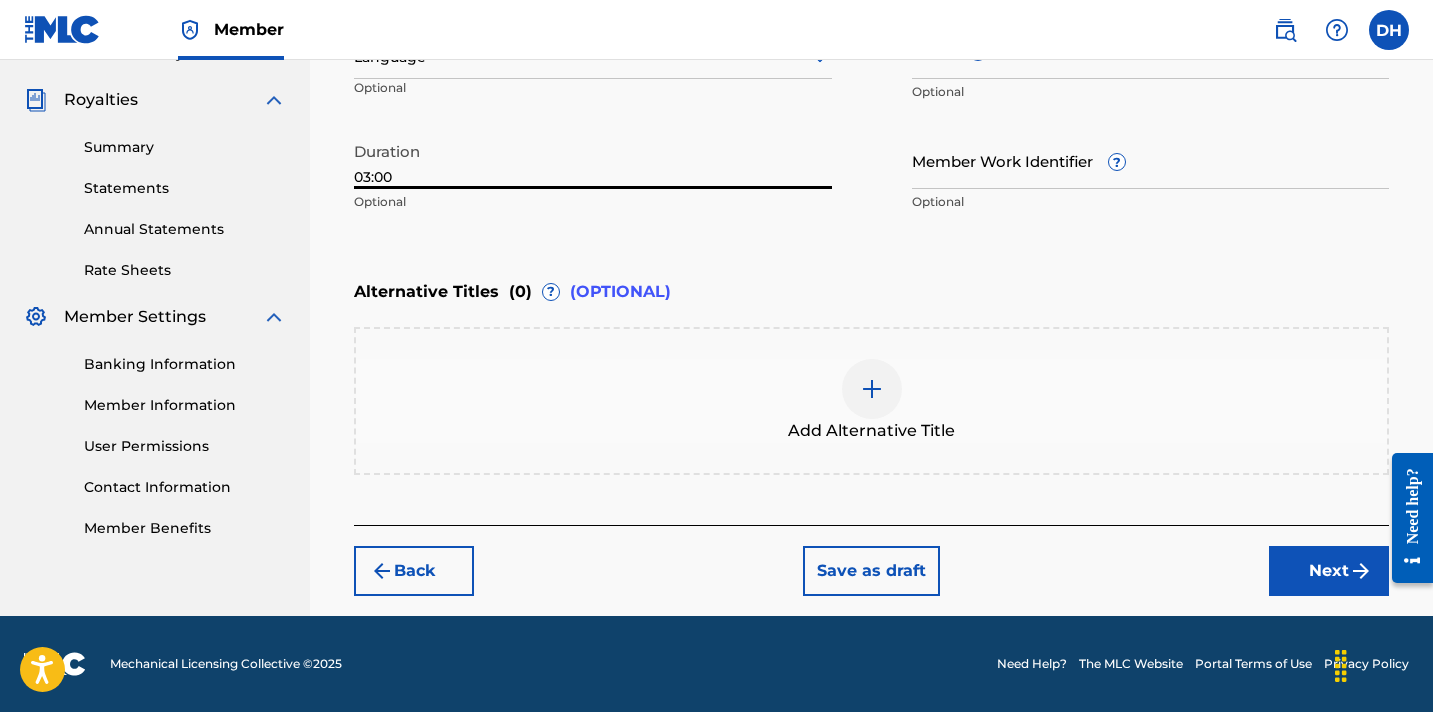type on "03:00" 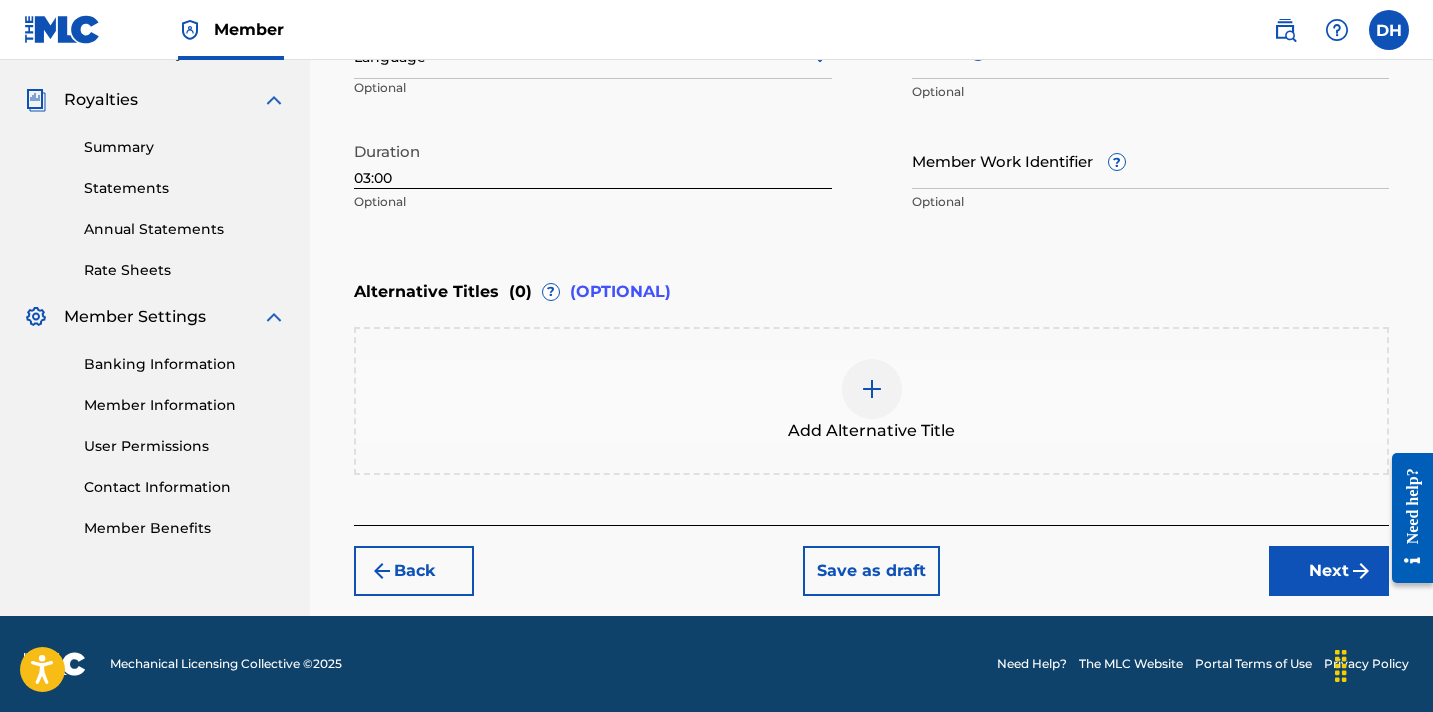 click on "Next" at bounding box center [1329, 571] 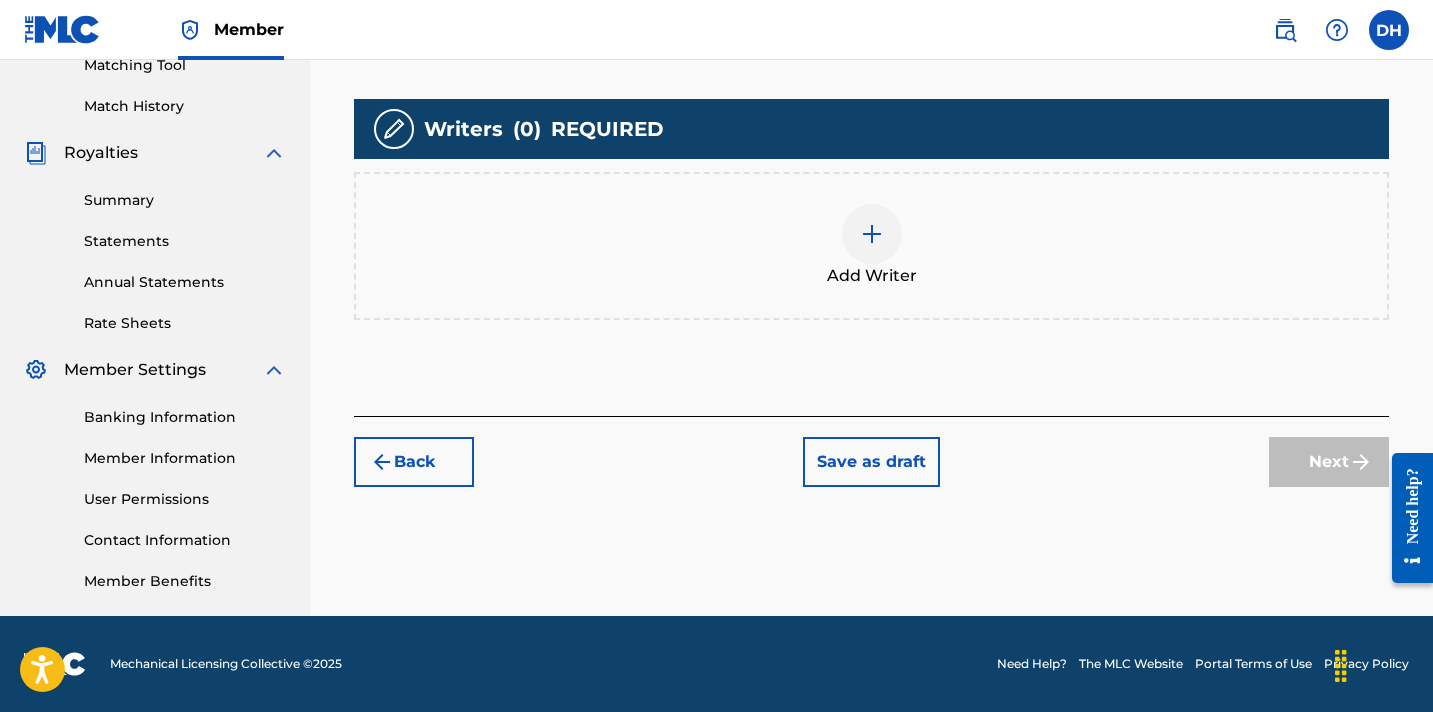 click on "Add Writer" at bounding box center (872, 276) 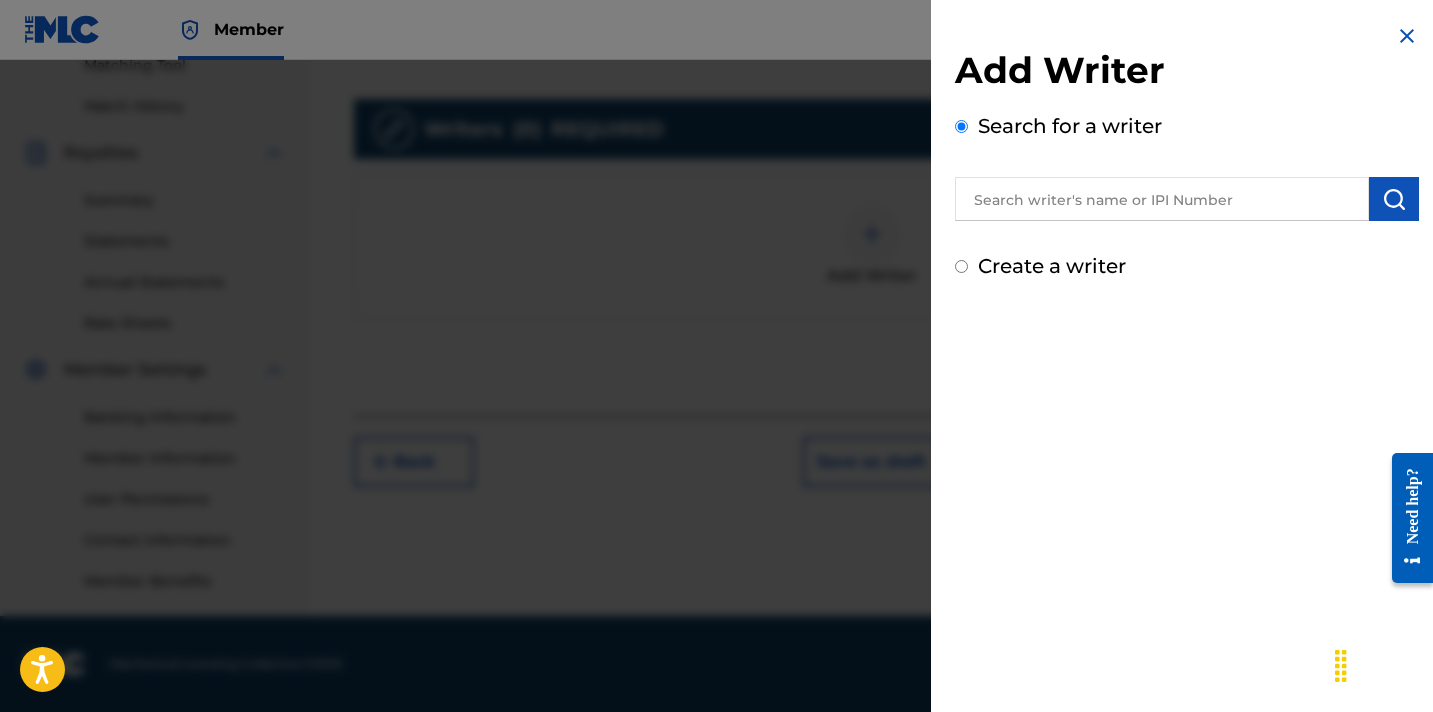 click at bounding box center [1162, 199] 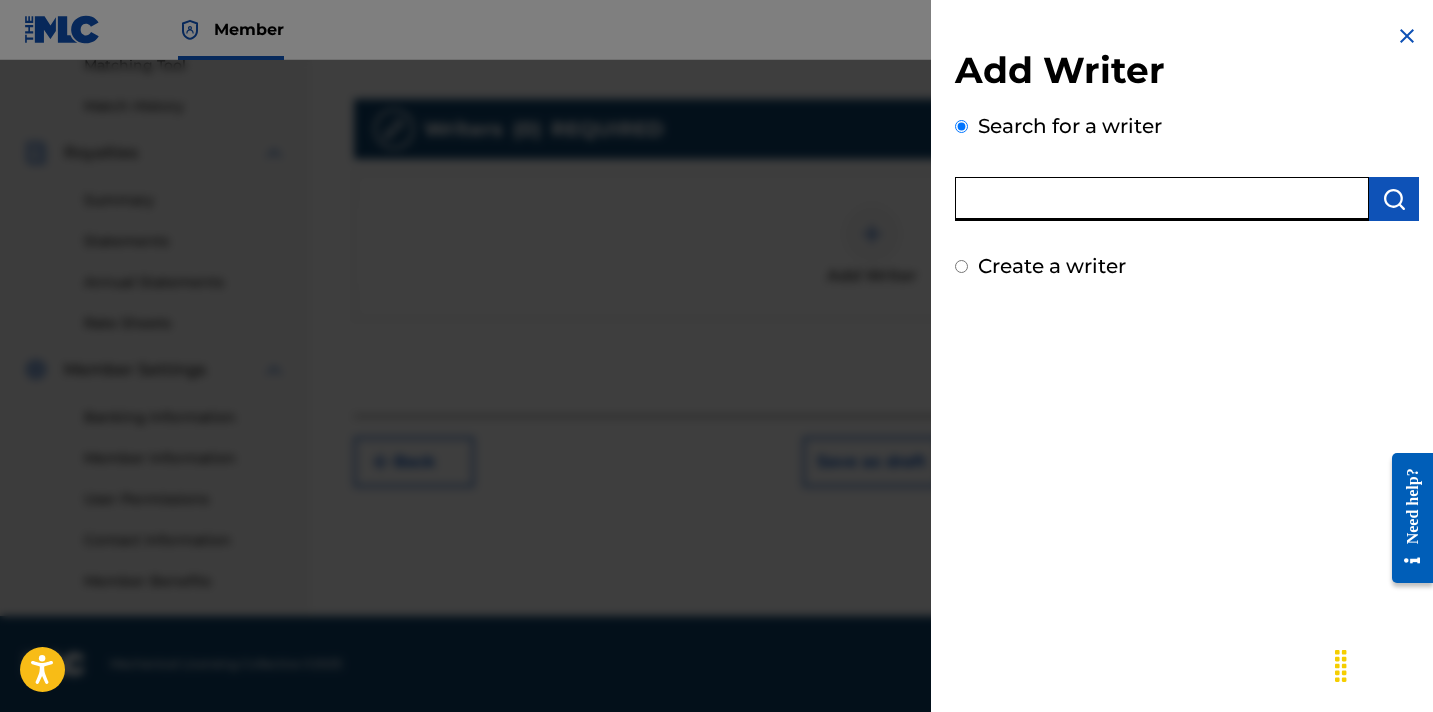 paste on "[PHONE]" 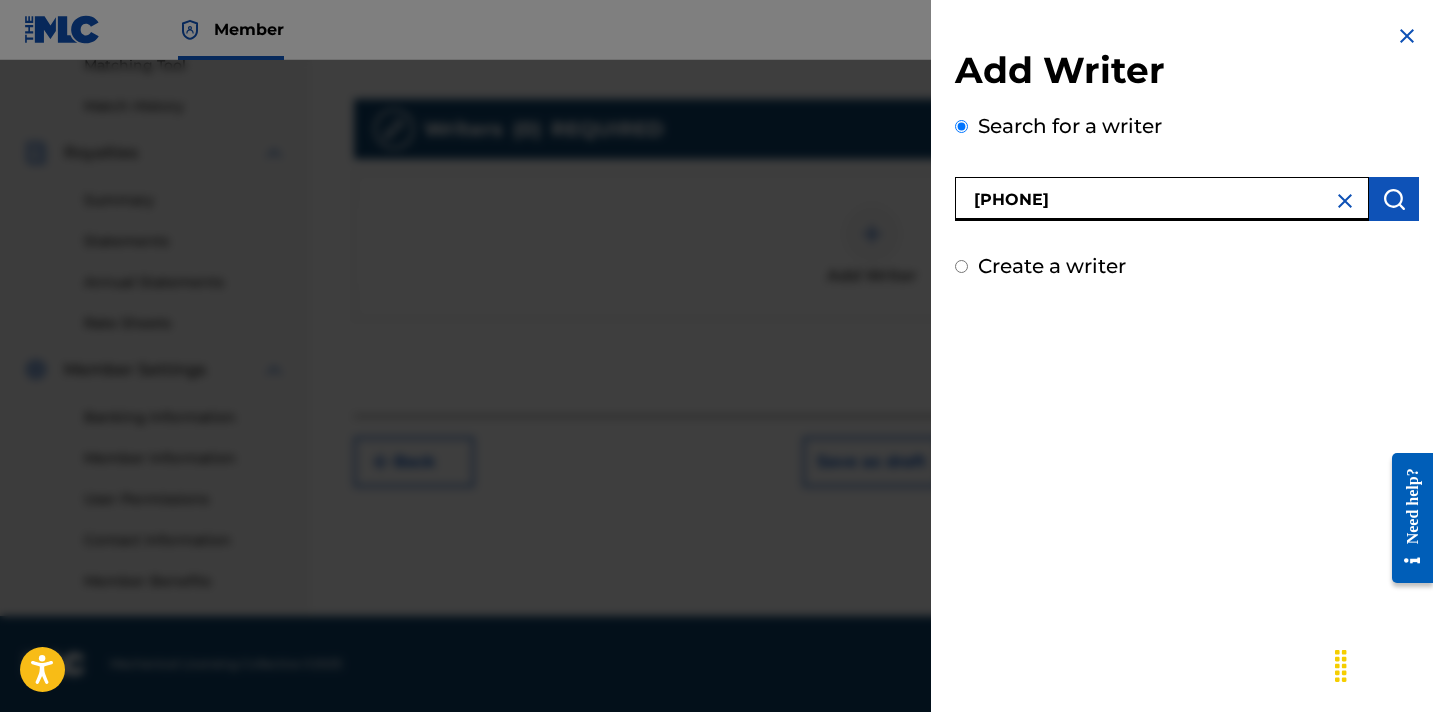type on "[PHONE]" 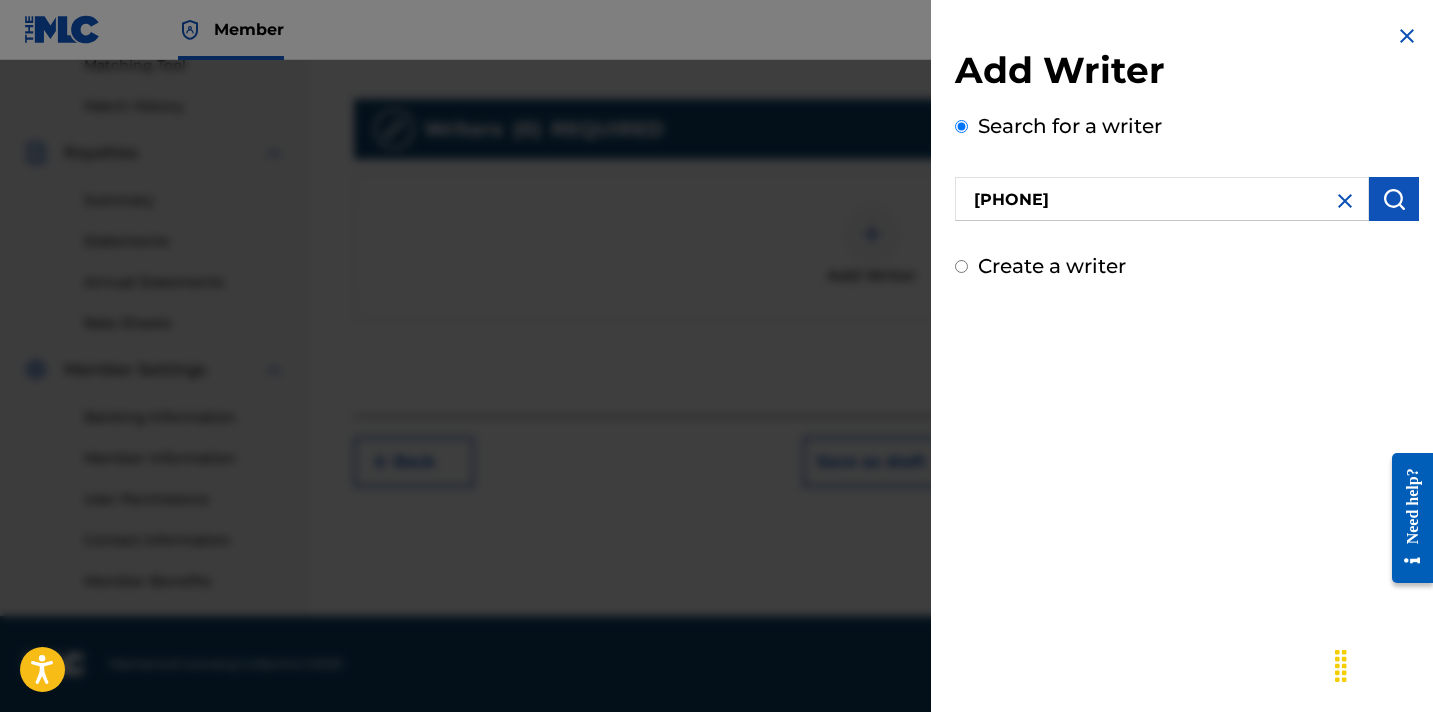 click at bounding box center [1394, 199] 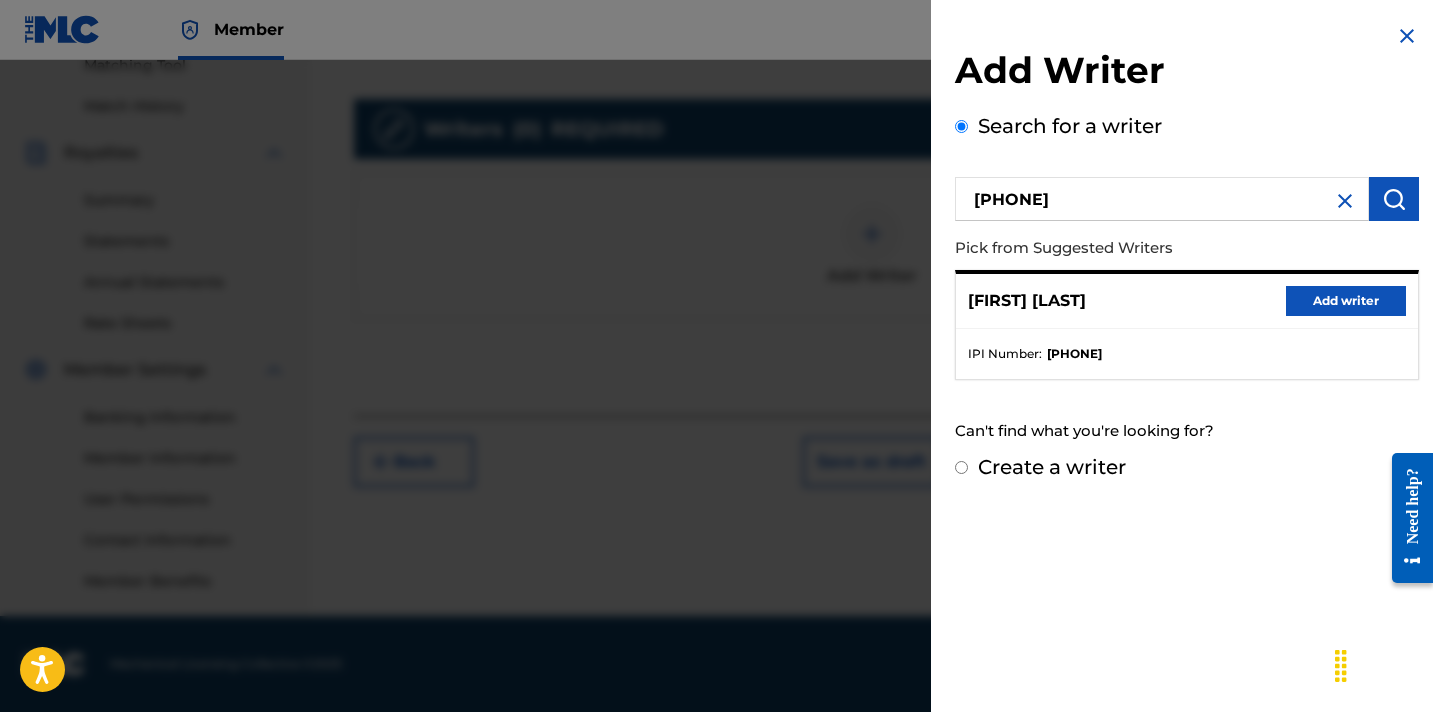 click on "Add writer" at bounding box center (1346, 301) 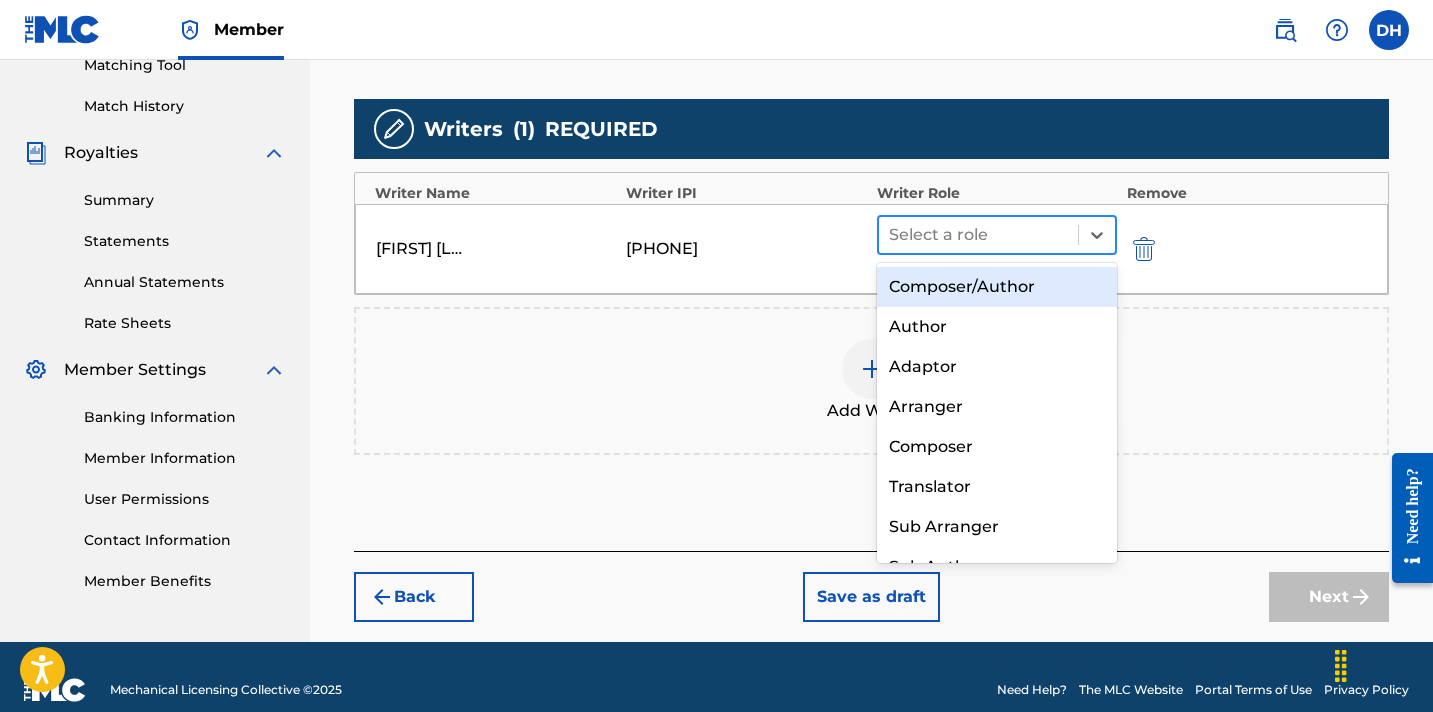 click at bounding box center [978, 235] 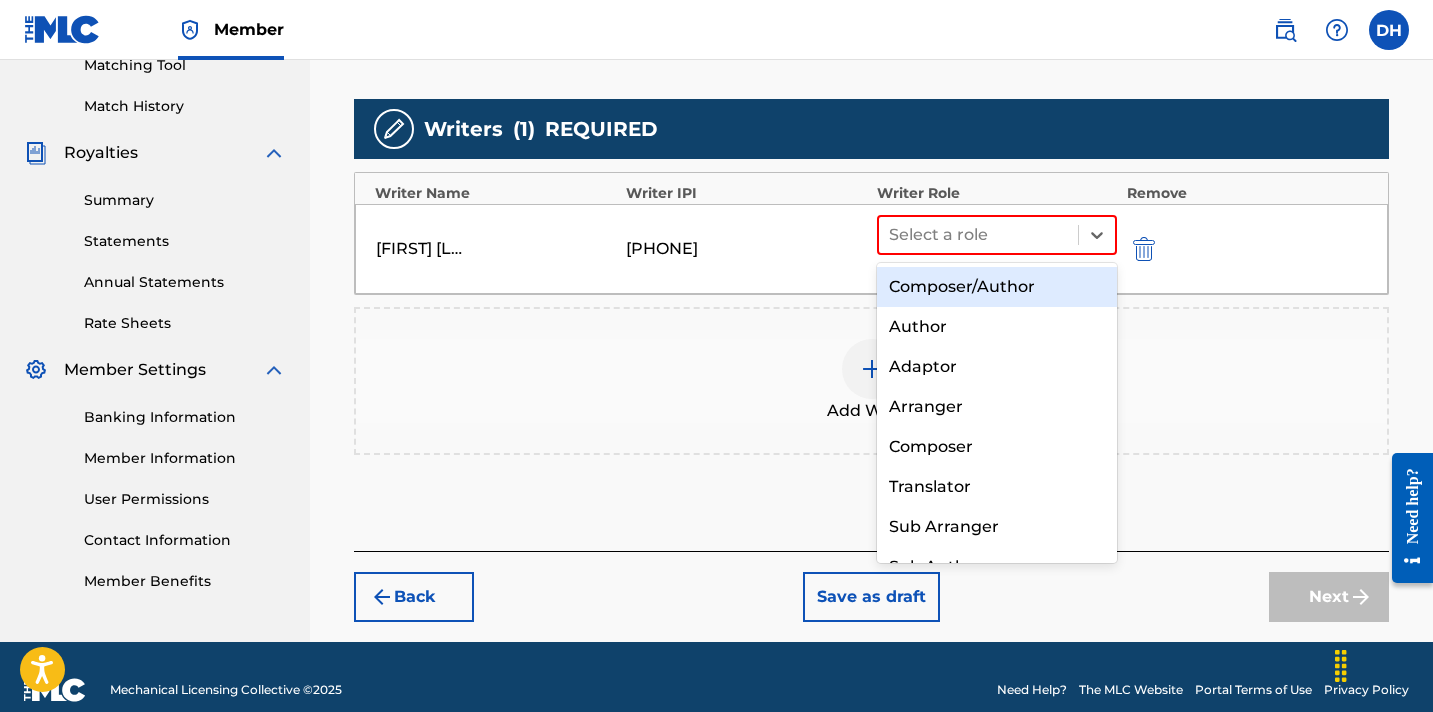 click on "Composer/Author" at bounding box center (997, 287) 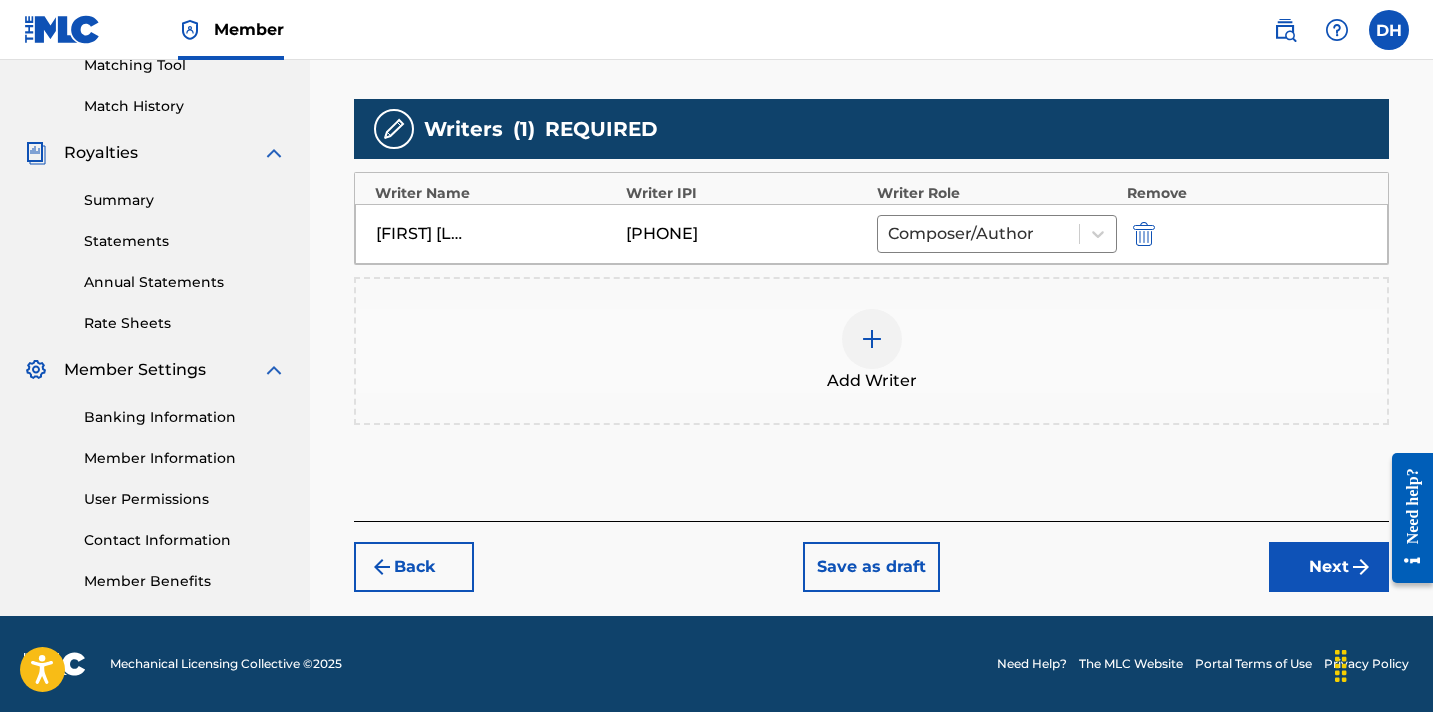 click at bounding box center [1361, 567] 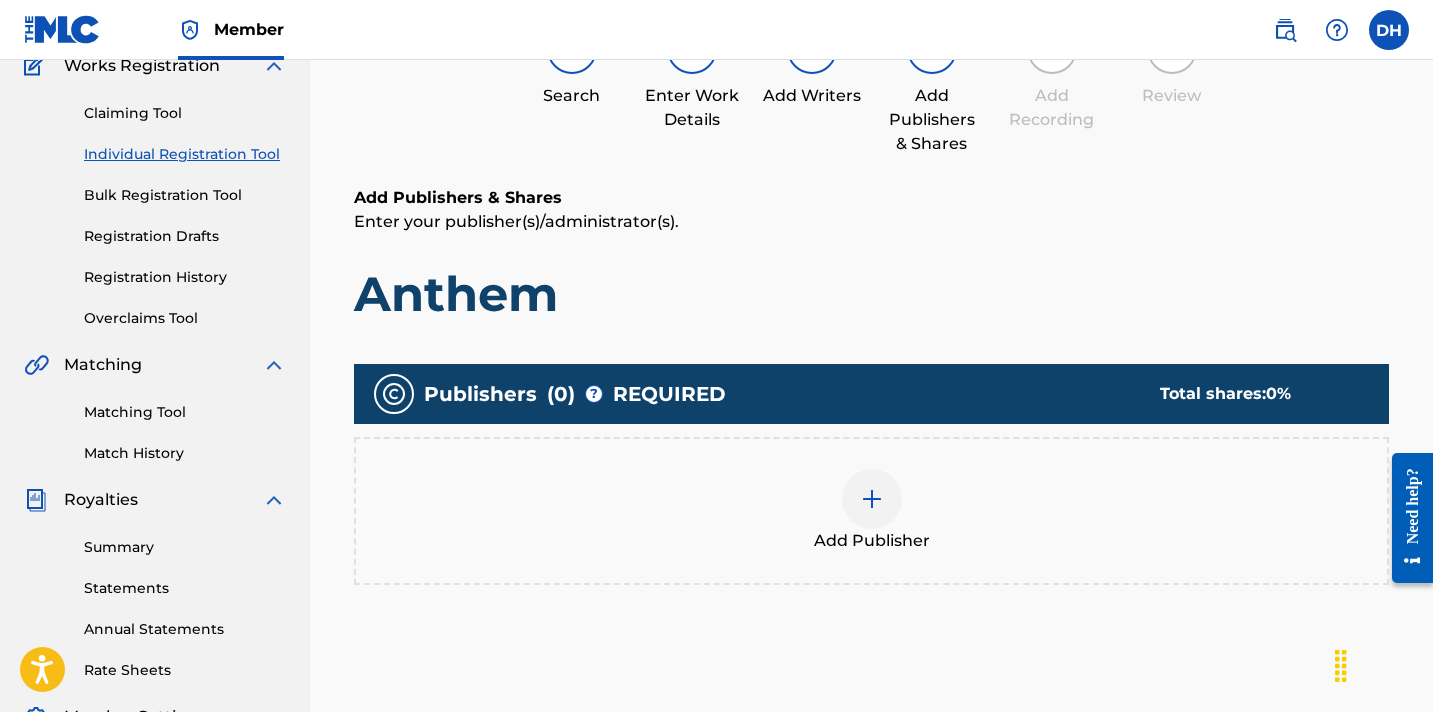 scroll, scrollTop: 179, scrollLeft: 0, axis: vertical 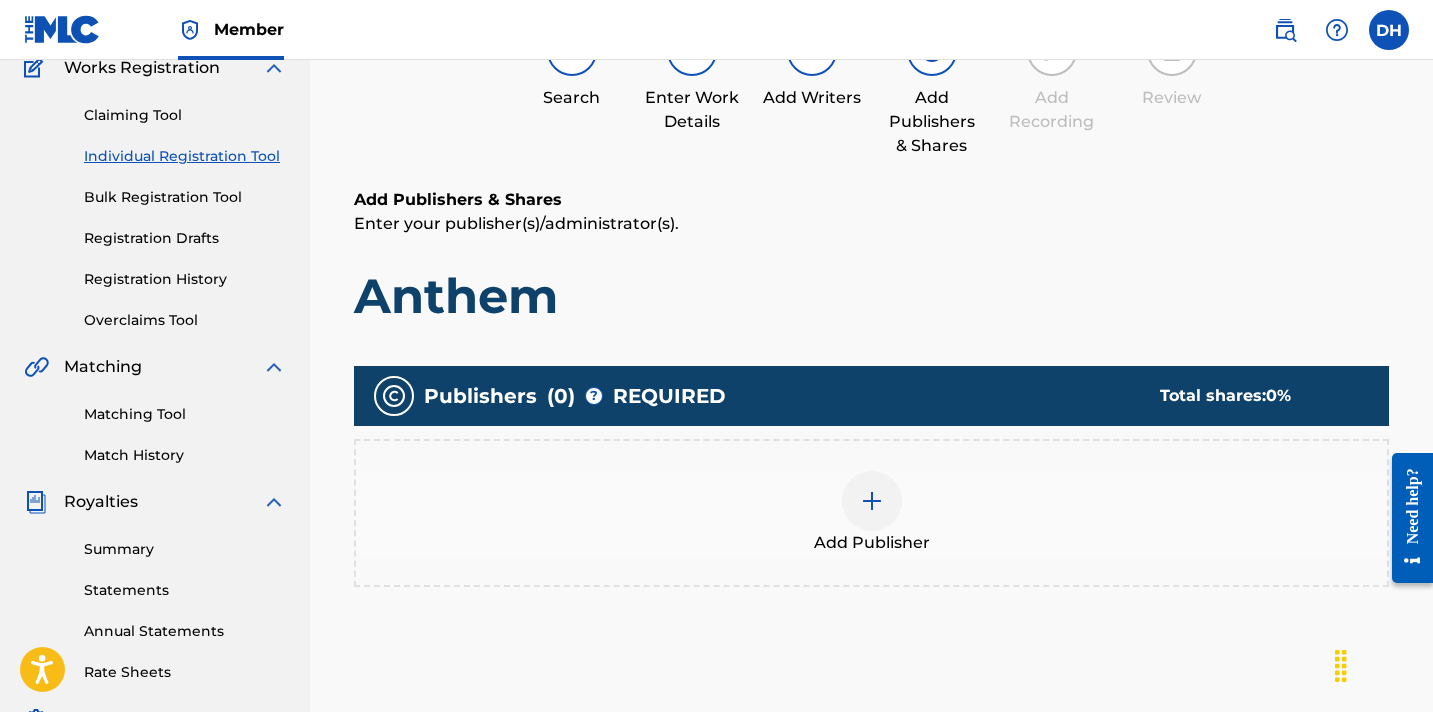 click on "Add Publisher" at bounding box center (871, 513) 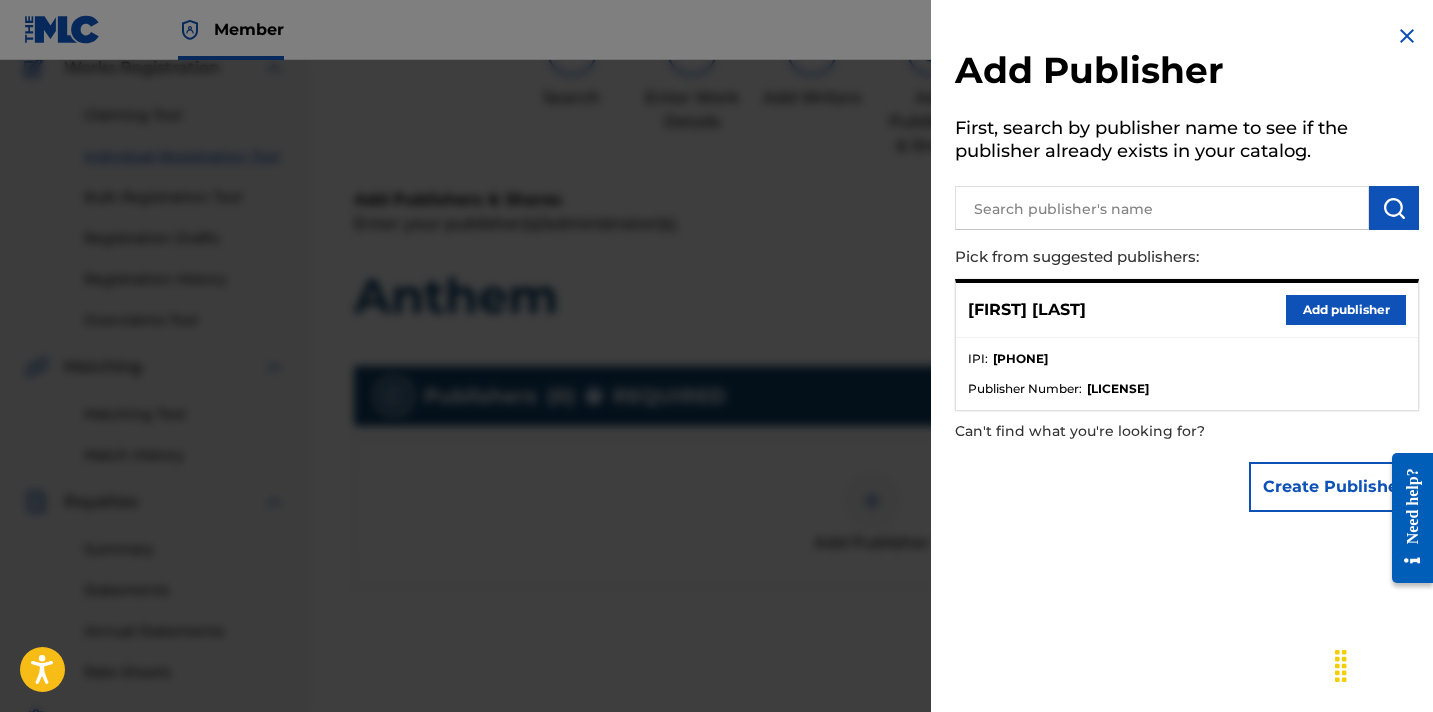 click on "Add publisher" at bounding box center (1346, 310) 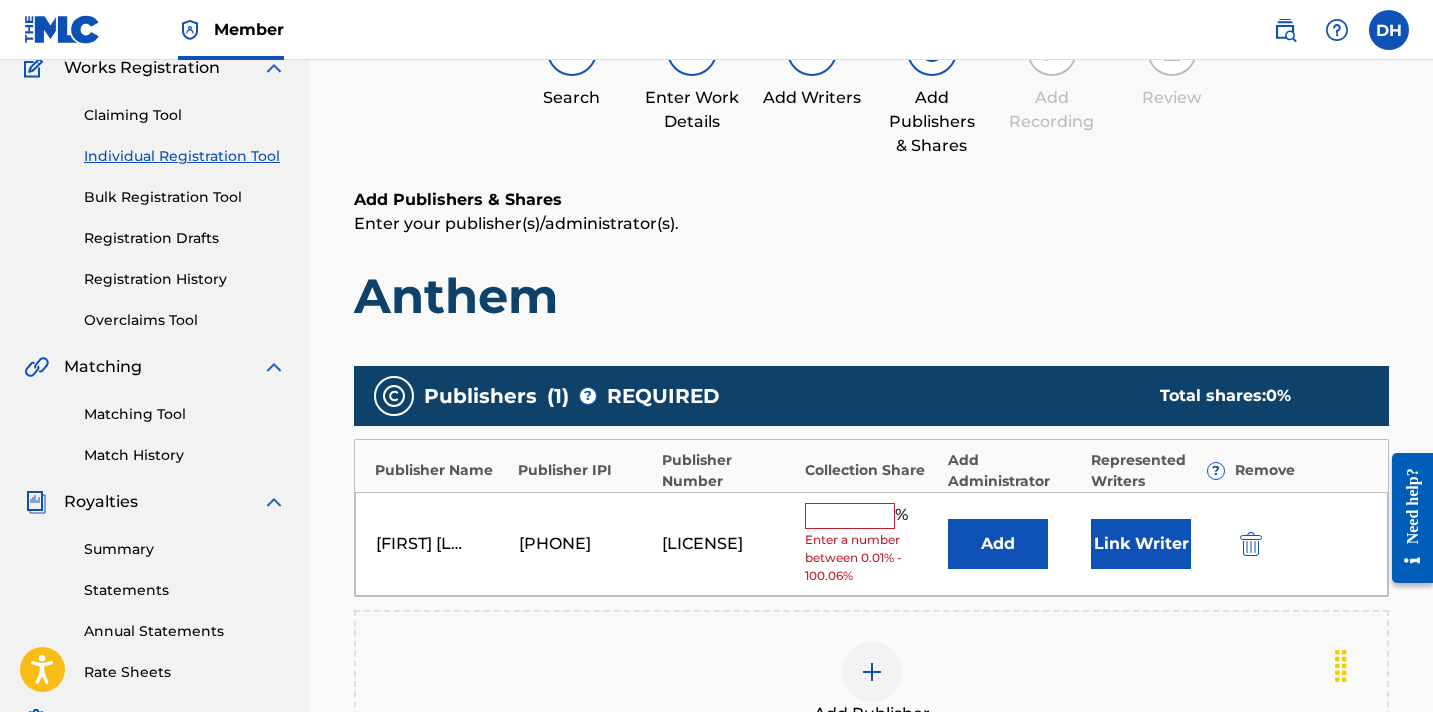 click at bounding box center (850, 516) 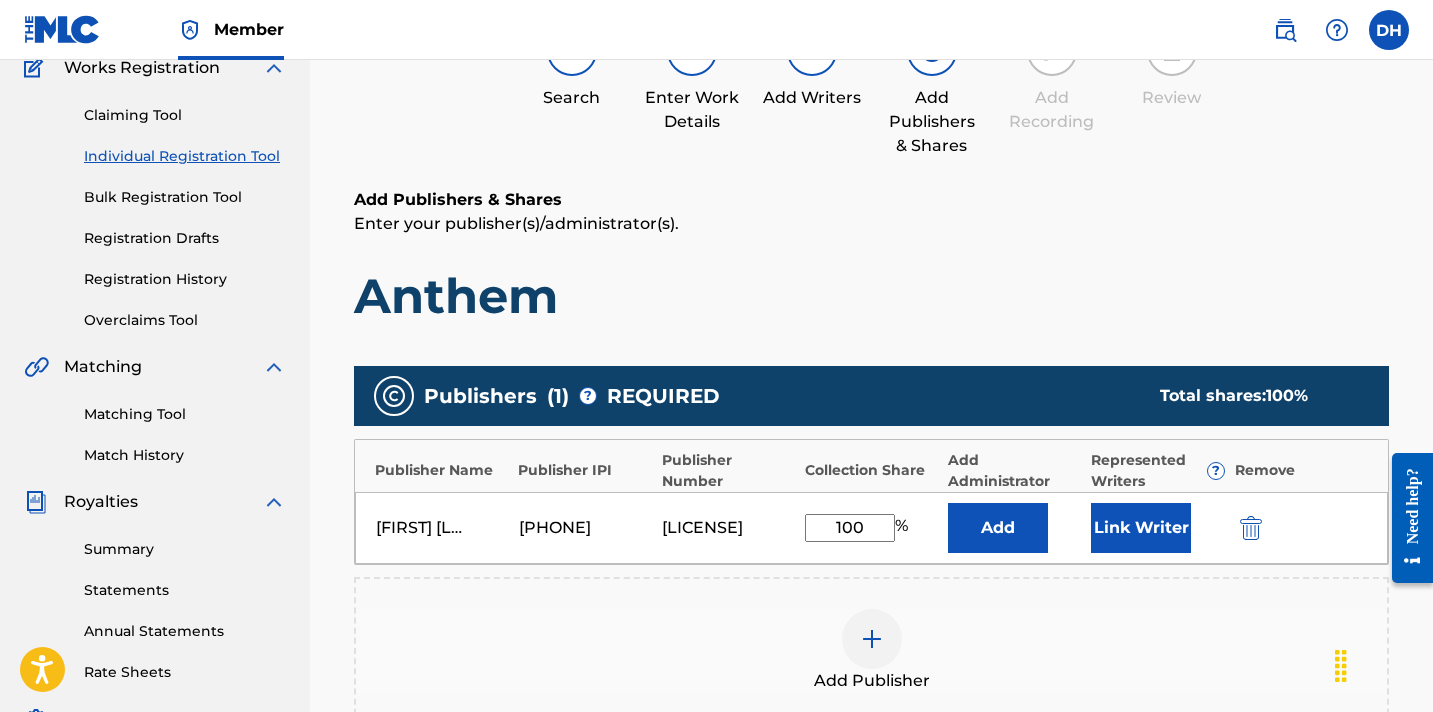 type on "100" 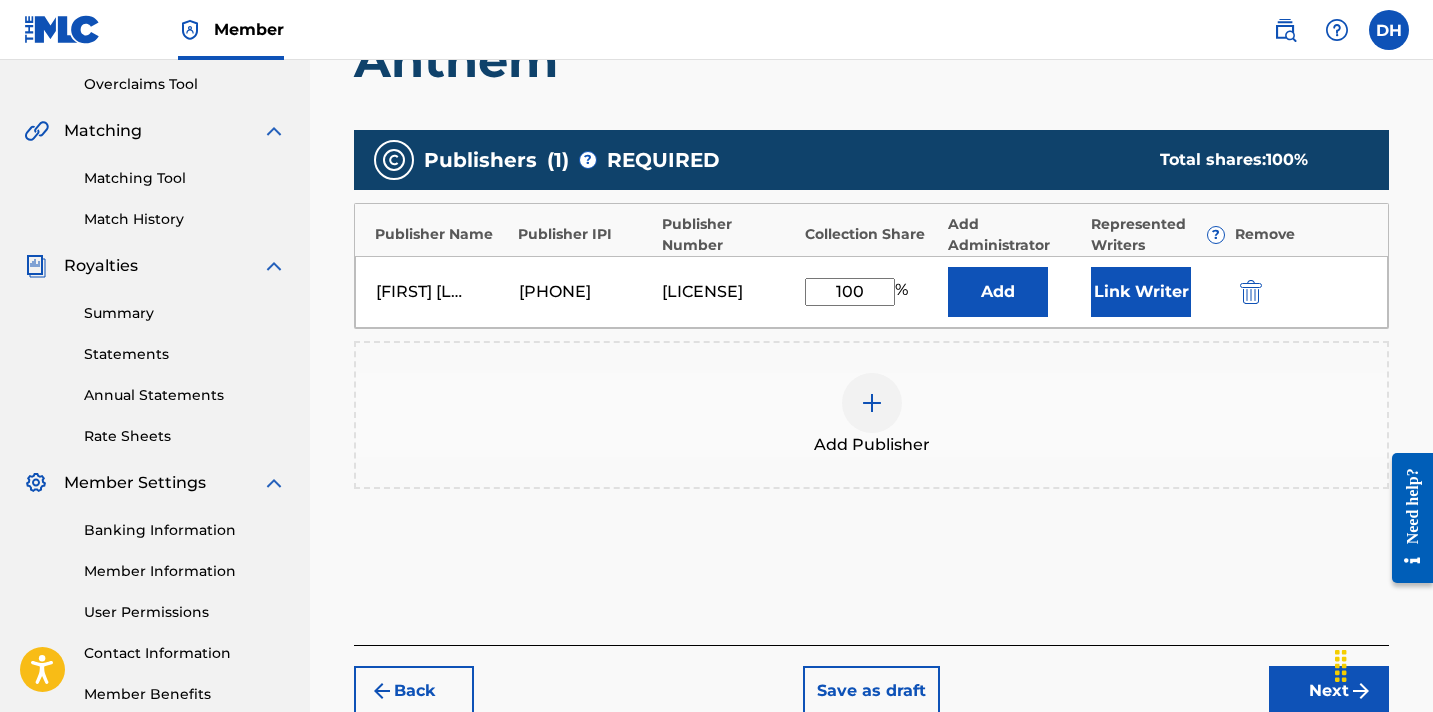 click on "Next" at bounding box center (1329, 691) 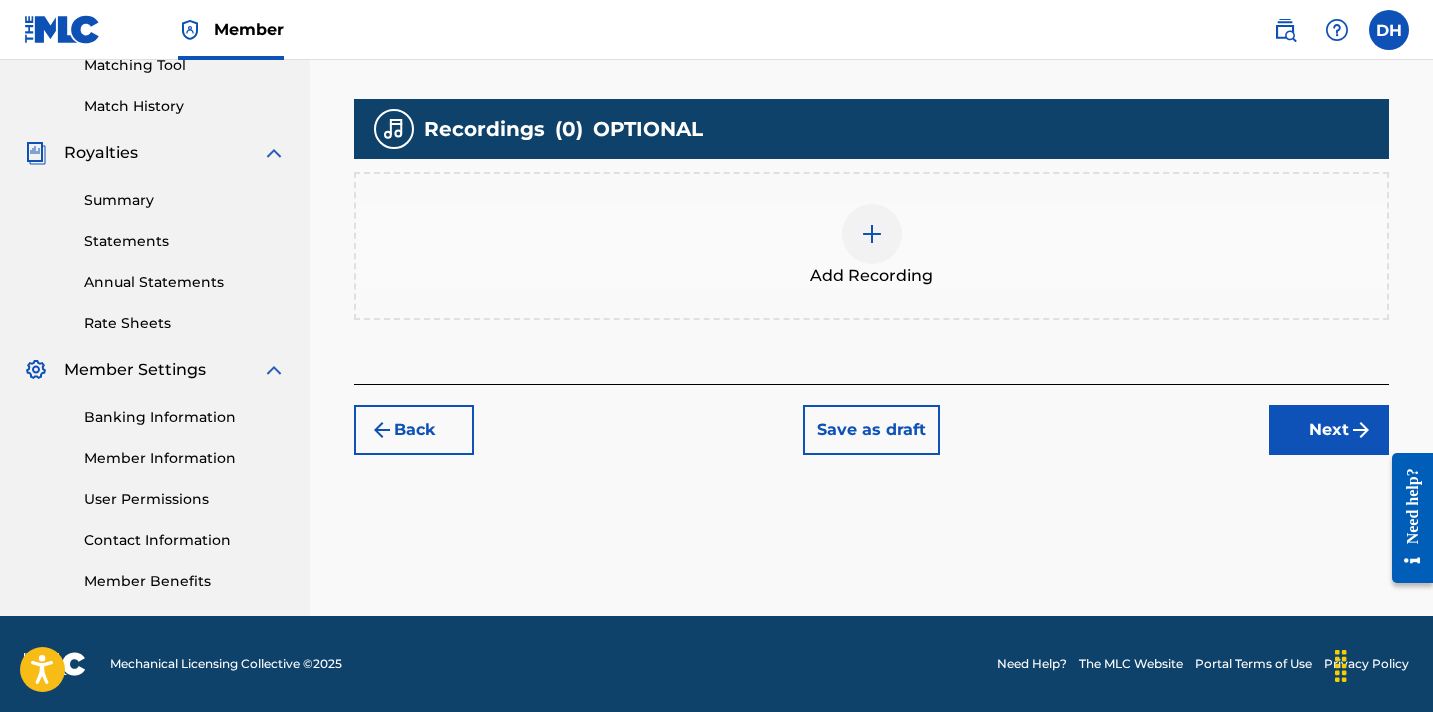 scroll, scrollTop: 528, scrollLeft: 0, axis: vertical 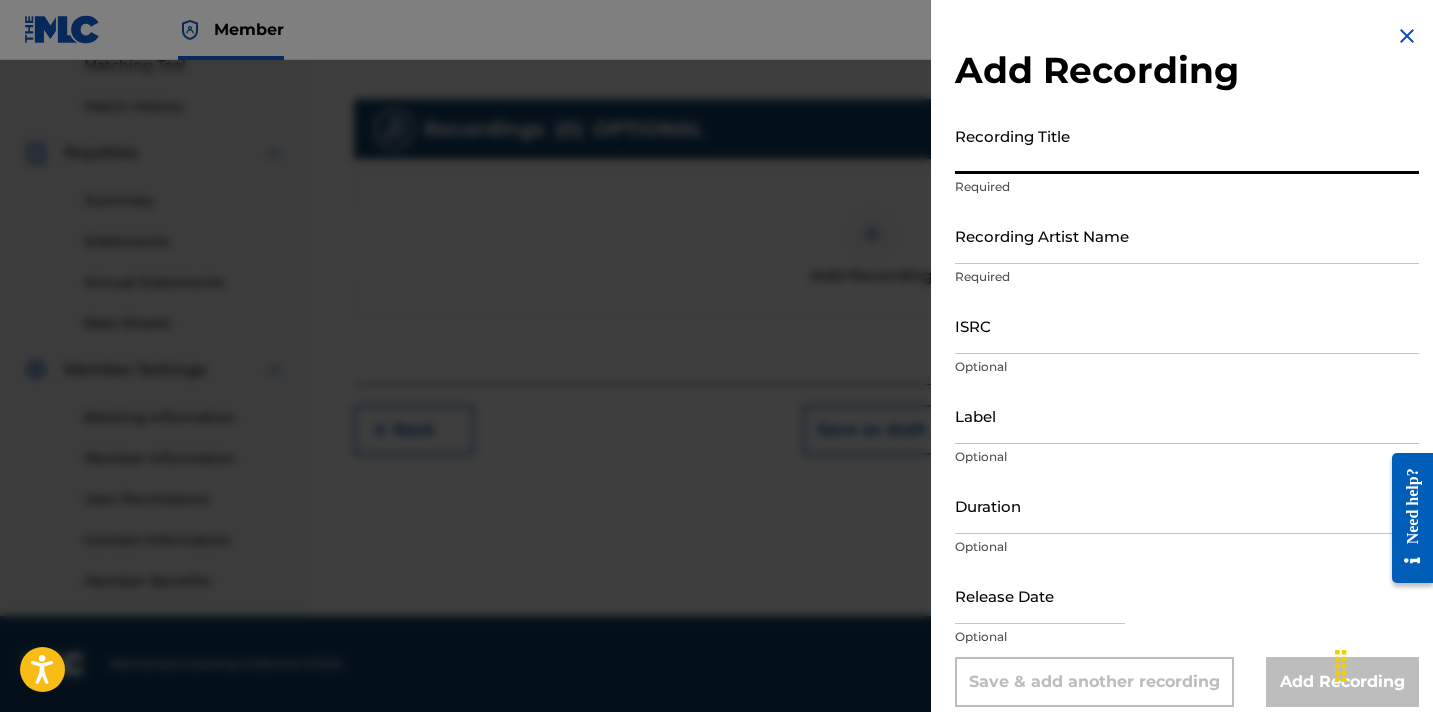 click on "Recording Title" at bounding box center [1187, 145] 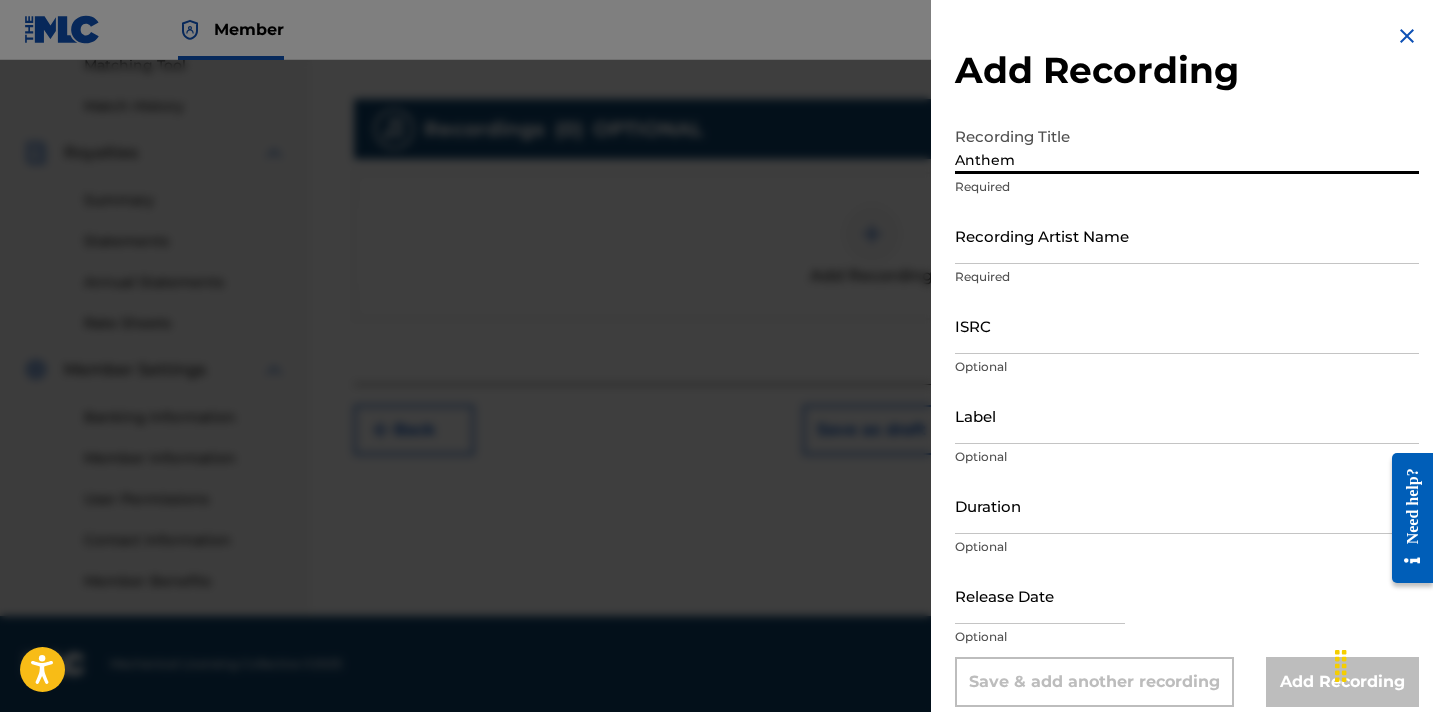 type on "Anthem" 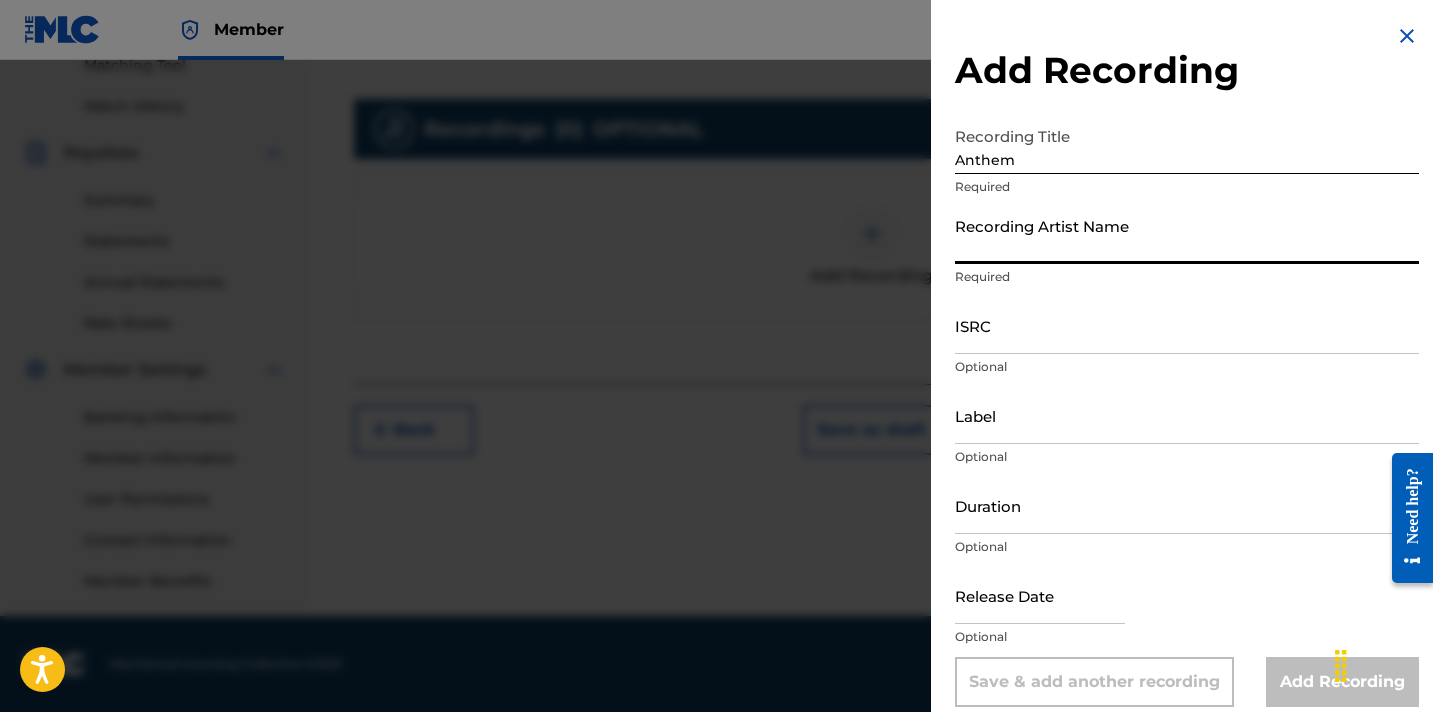 click on "Recording Artist Name" at bounding box center (1187, 235) 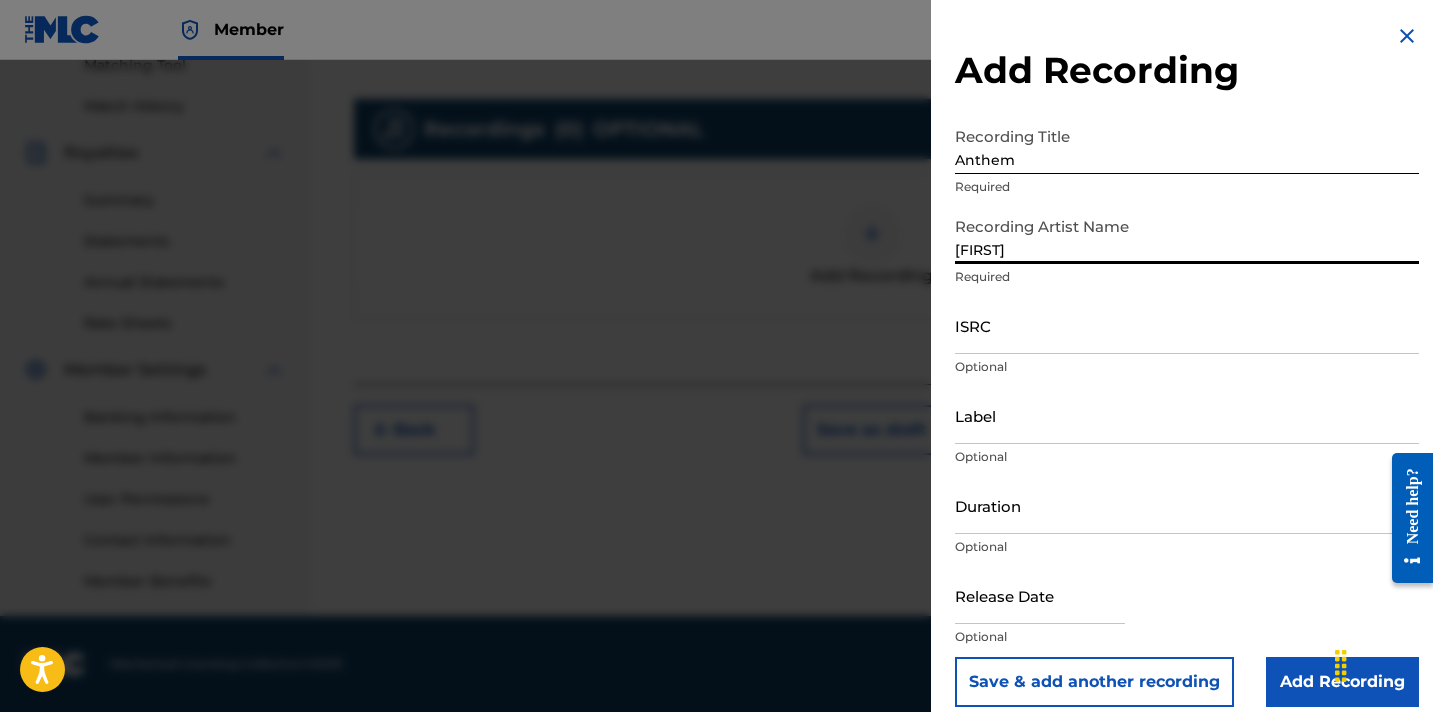 type on "[FIRST]" 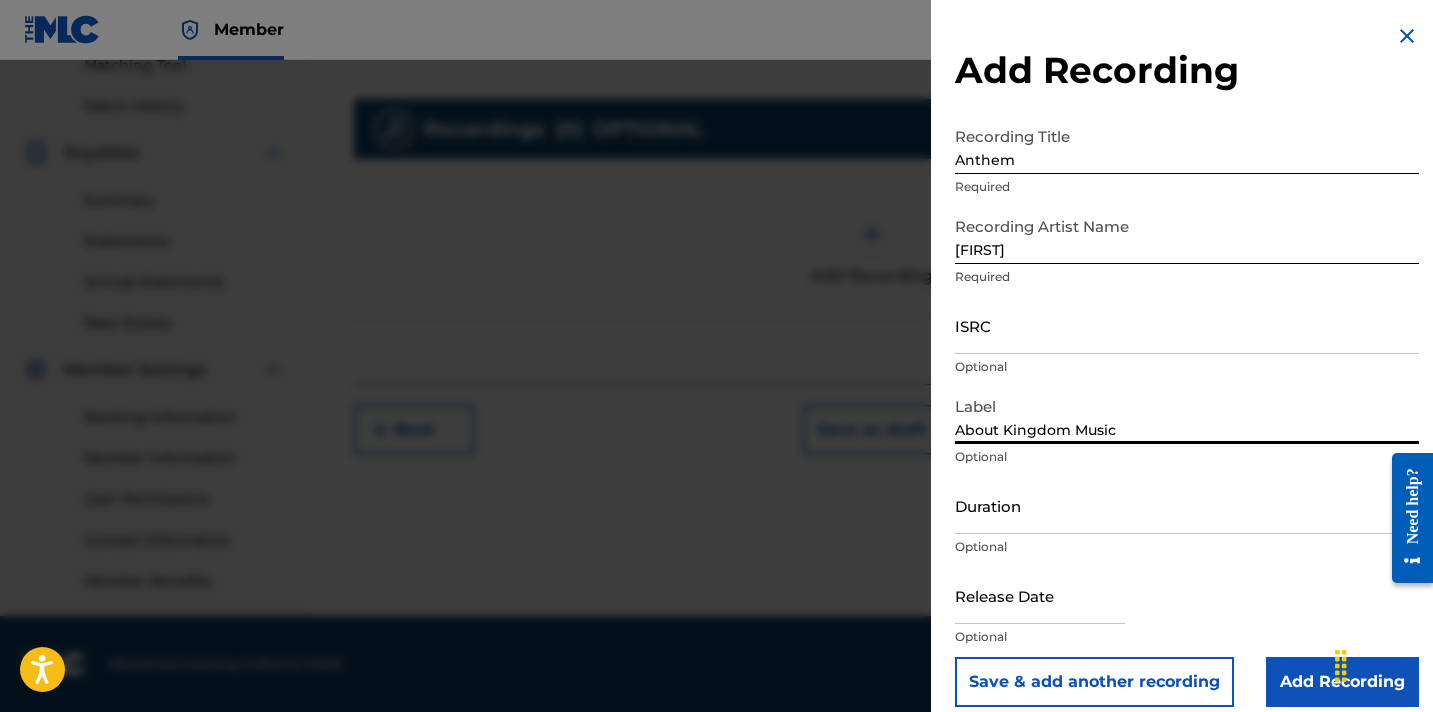 type on "About Kingdom Music" 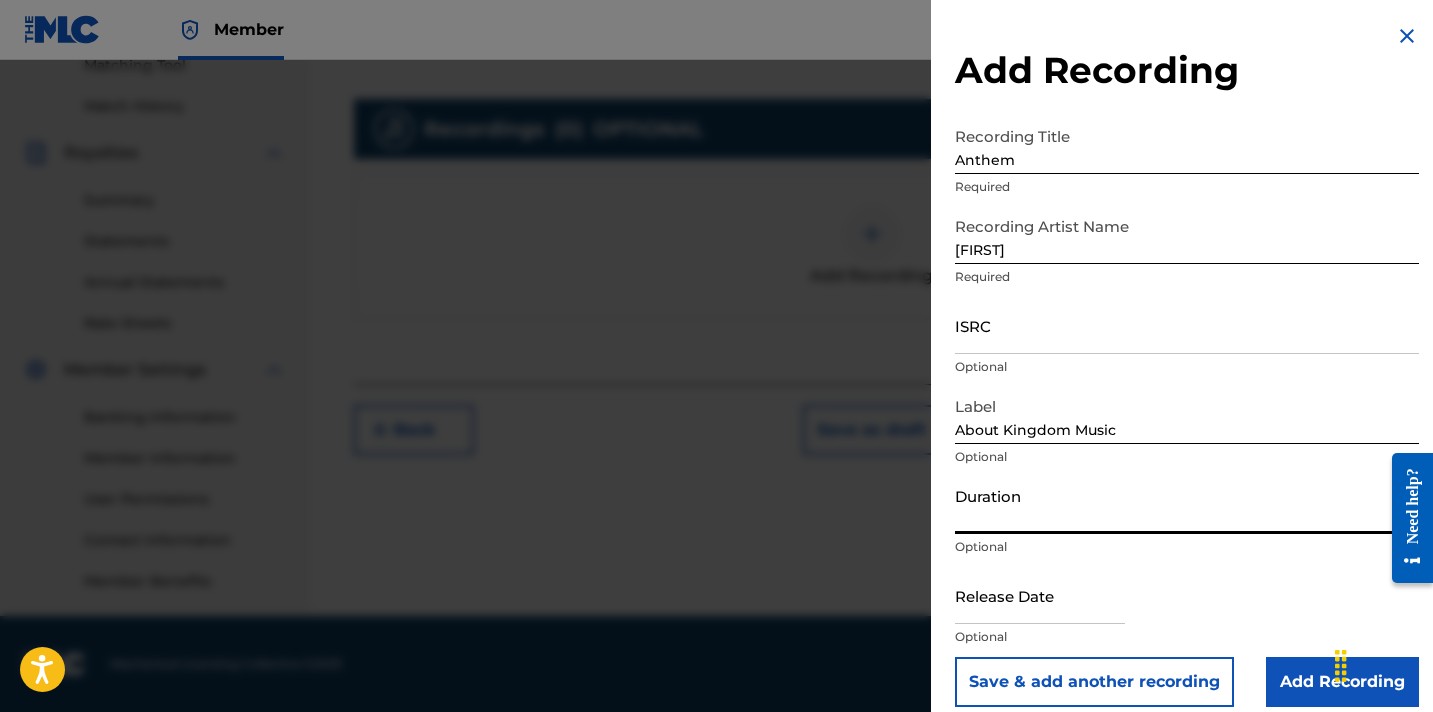click on "Duration" at bounding box center [1187, 505] 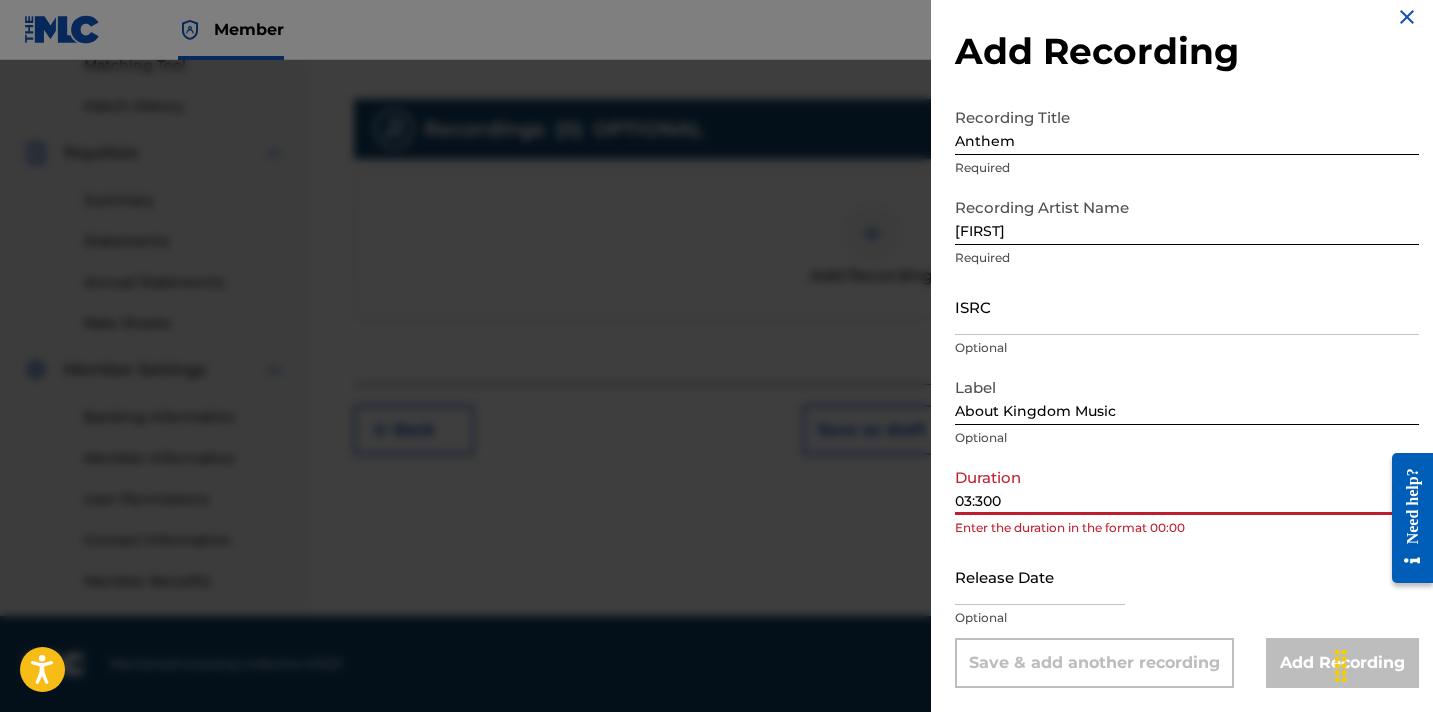 scroll, scrollTop: 19, scrollLeft: 0, axis: vertical 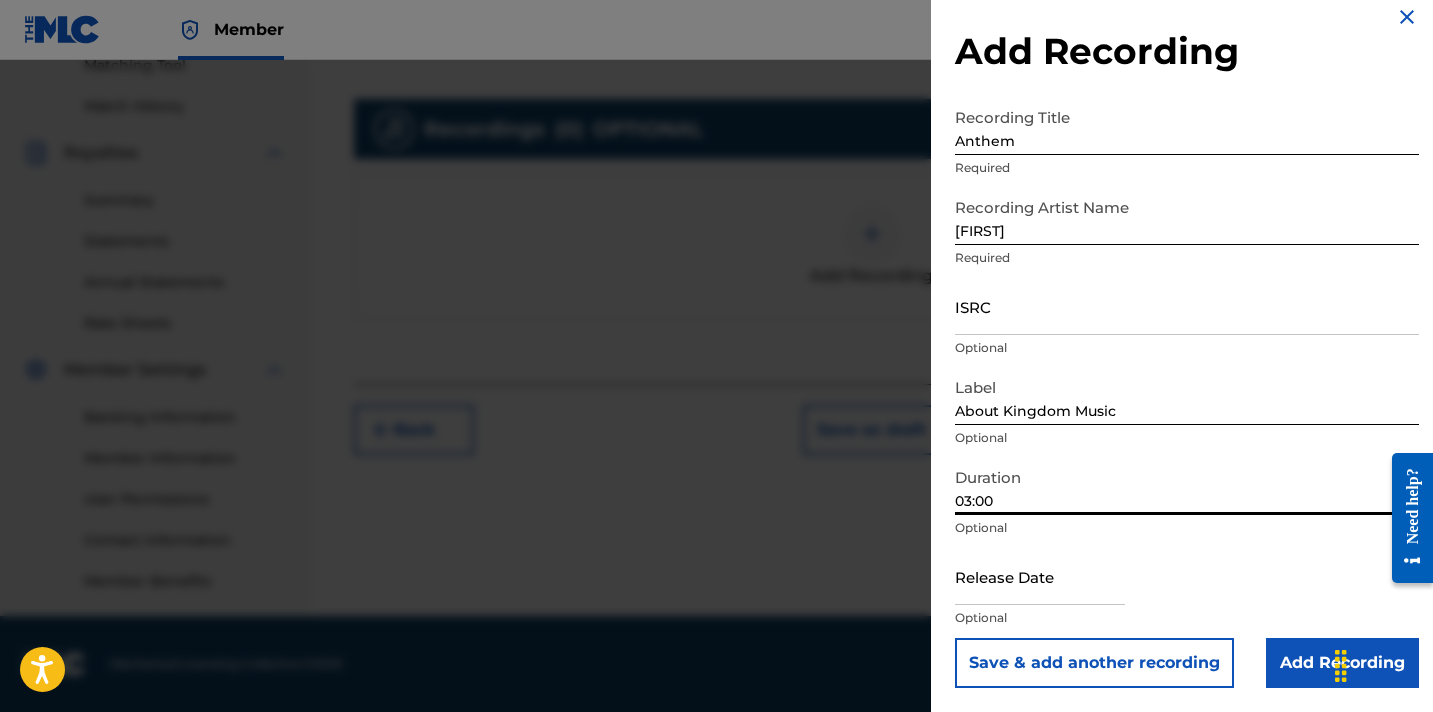 type on "03:00" 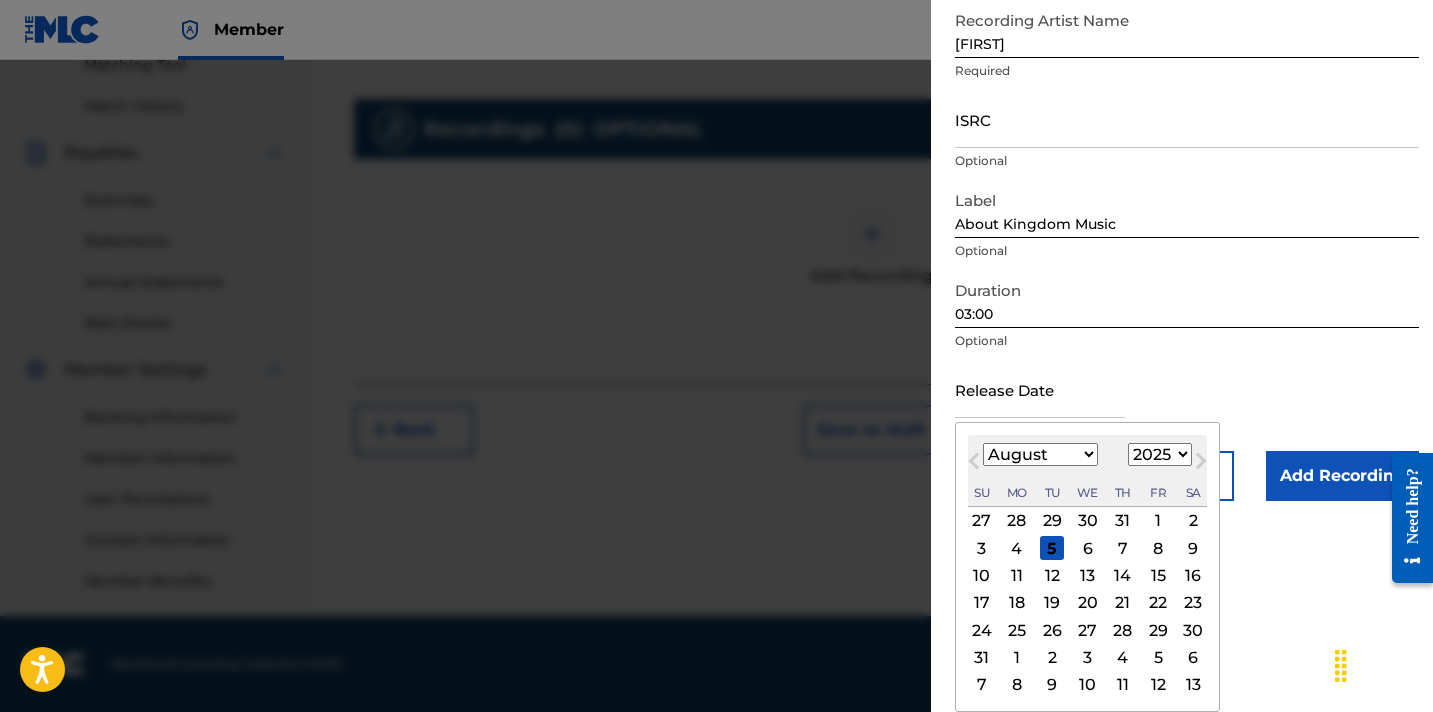 click on "4" at bounding box center [1017, 548] 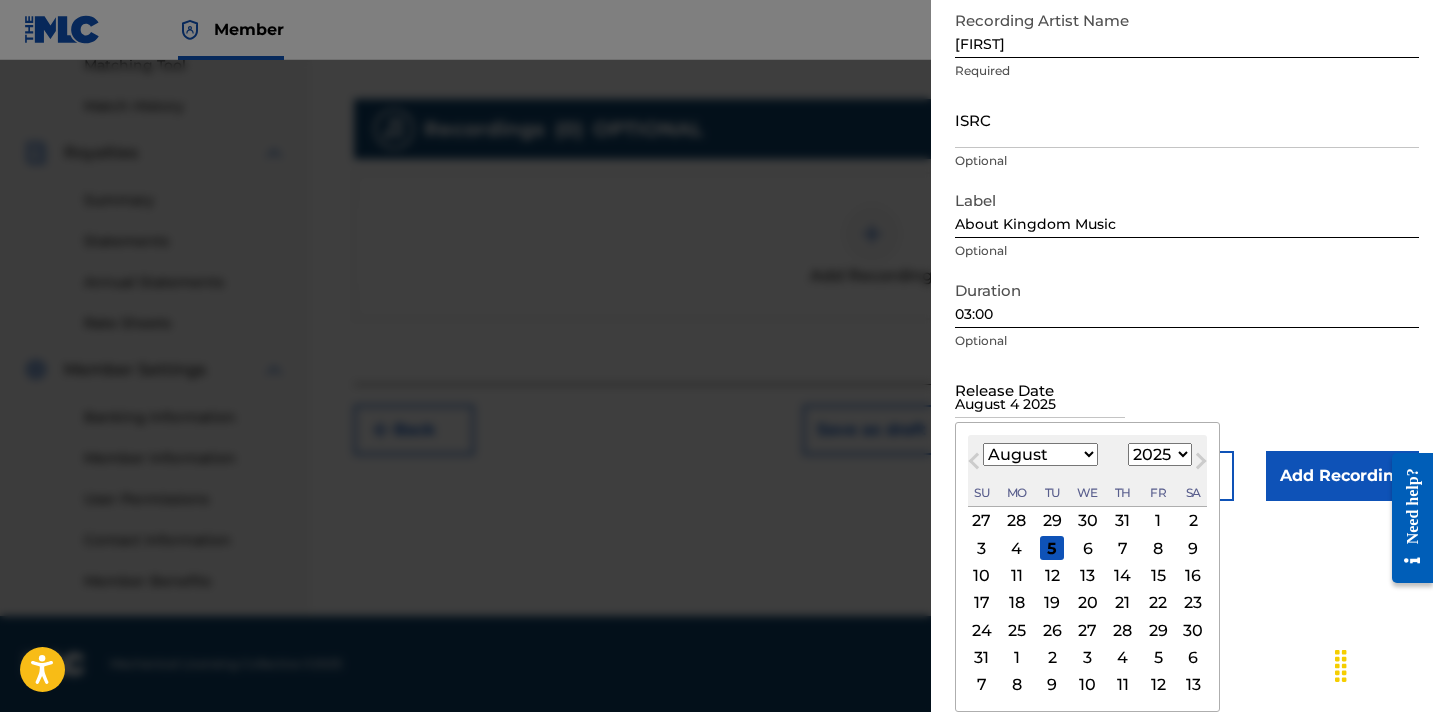 scroll, scrollTop: 19, scrollLeft: 0, axis: vertical 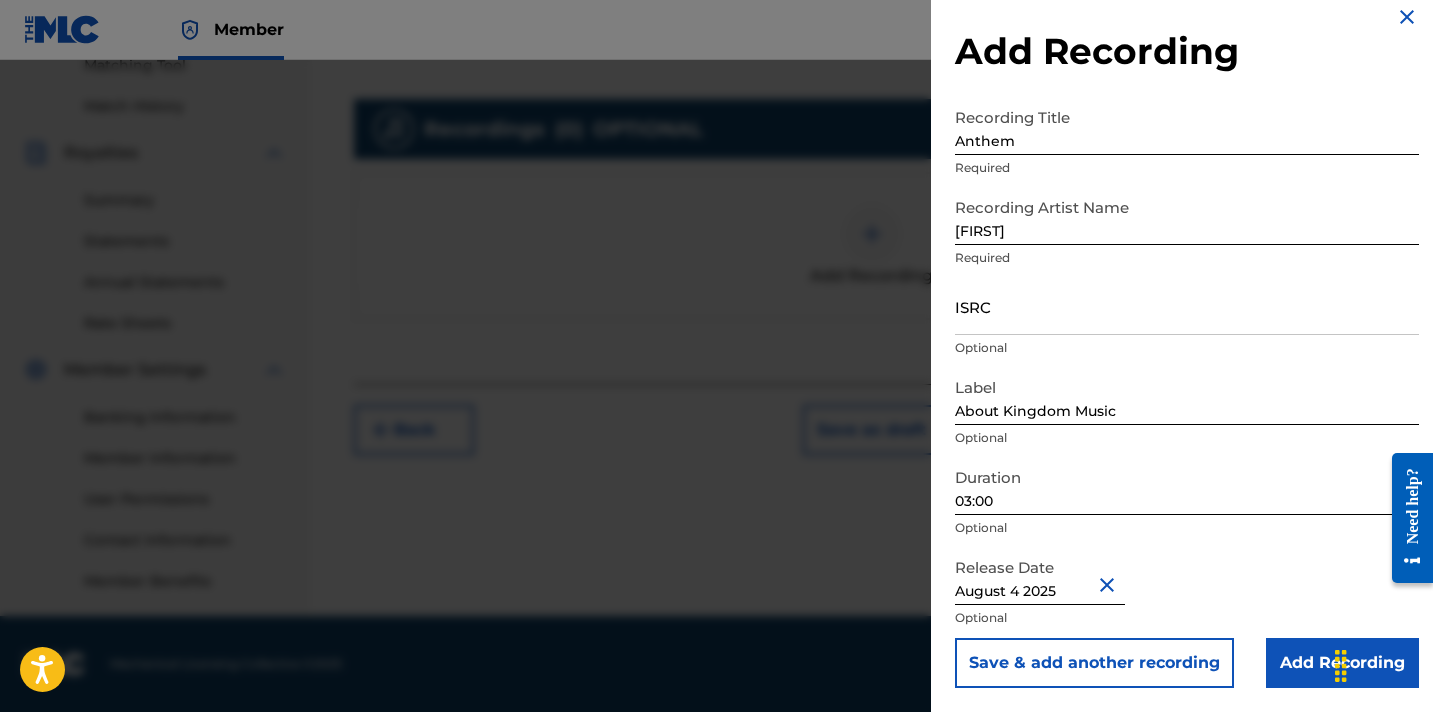 click on "Add Recording" at bounding box center [1342, 663] 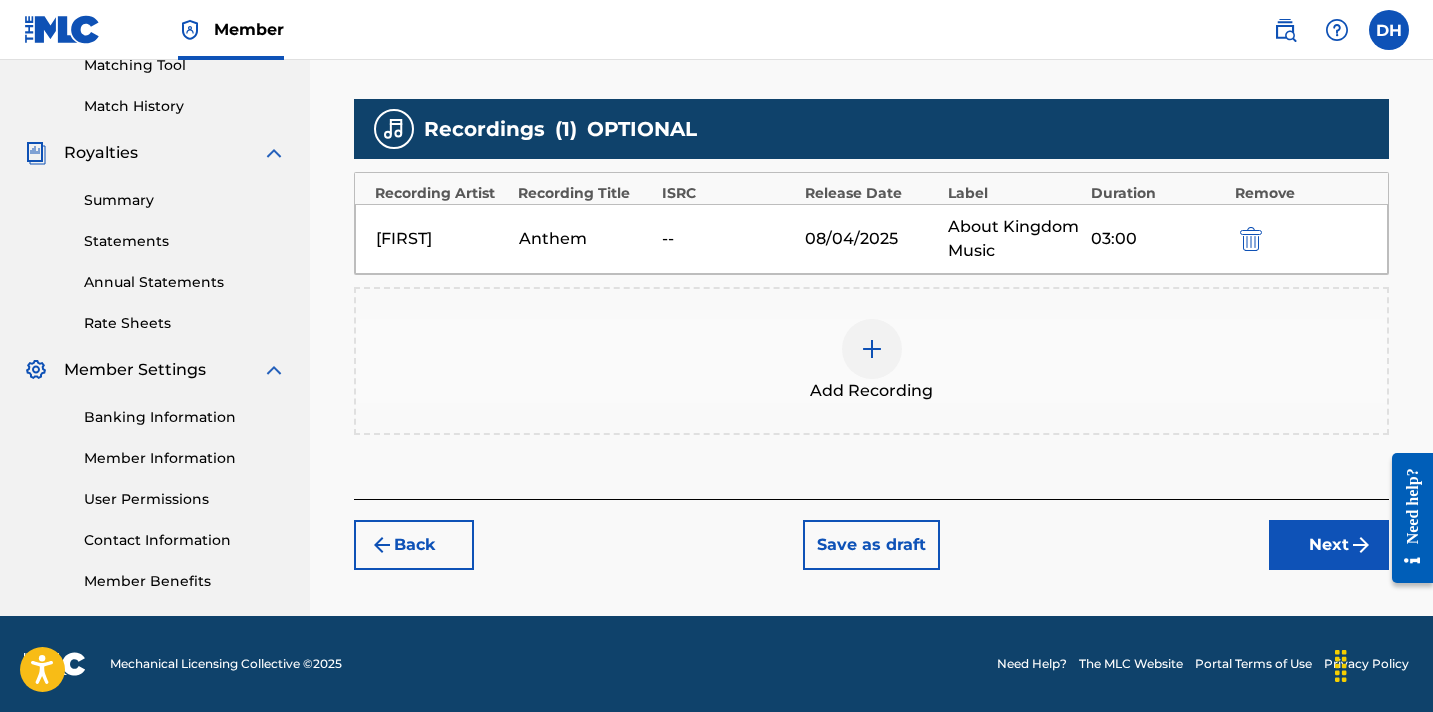 click on "Next" at bounding box center (1329, 545) 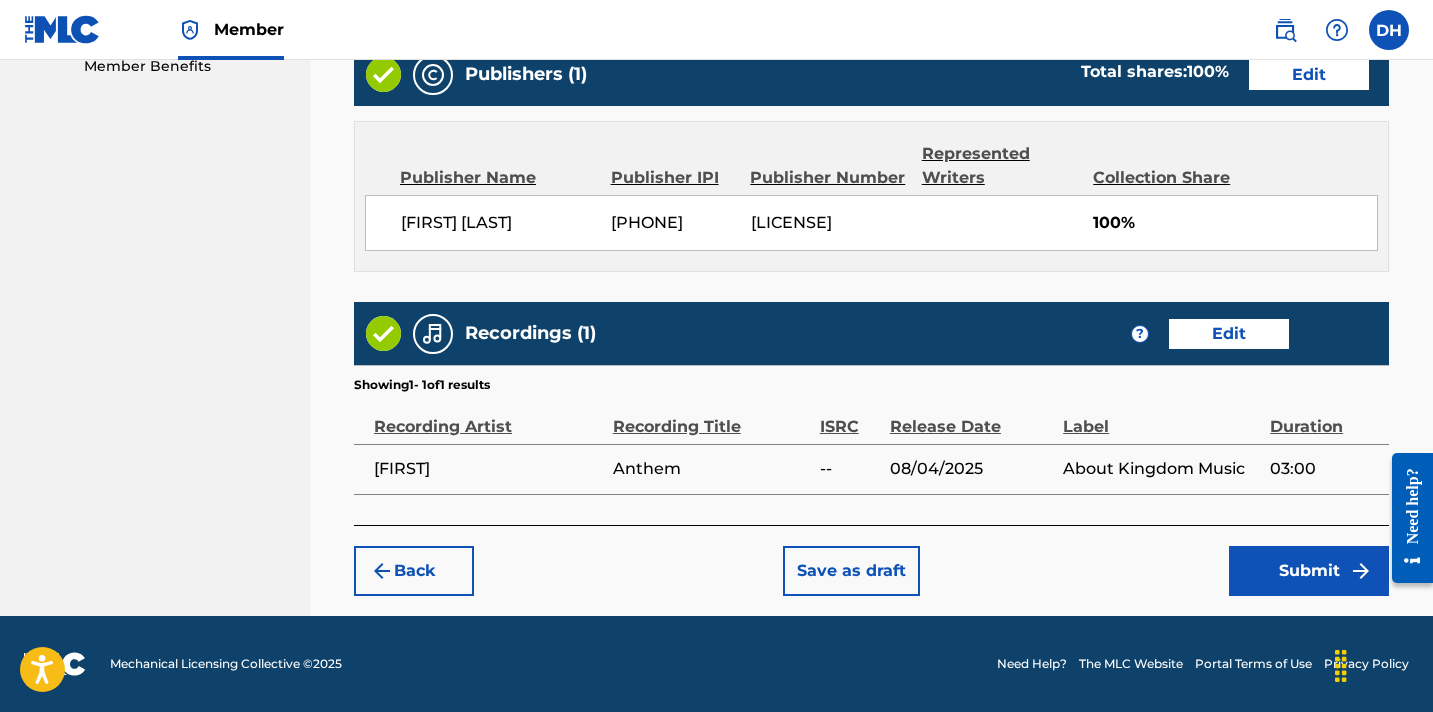 scroll, scrollTop: 1096, scrollLeft: 0, axis: vertical 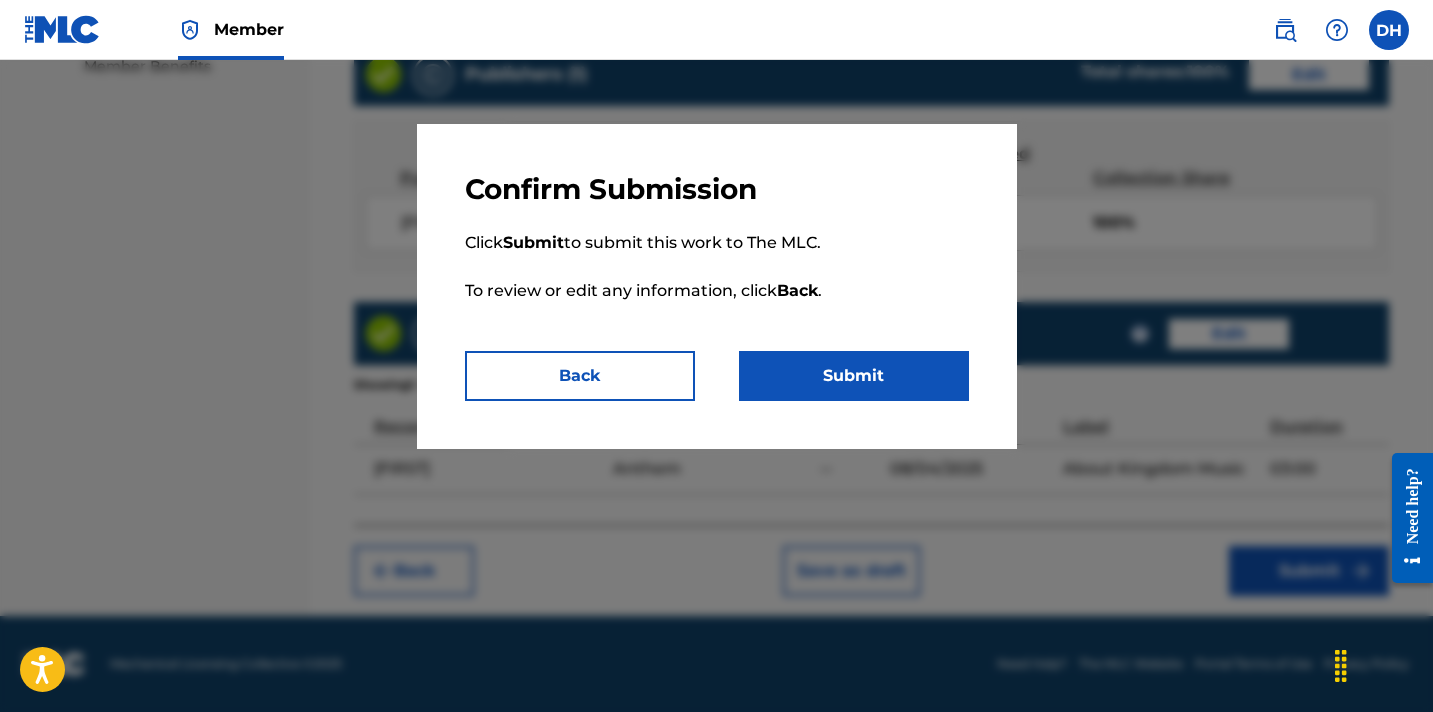click on "Click  Submit  to submit this work to The MLC. To review or edit any information, click  Back ." at bounding box center [717, 279] 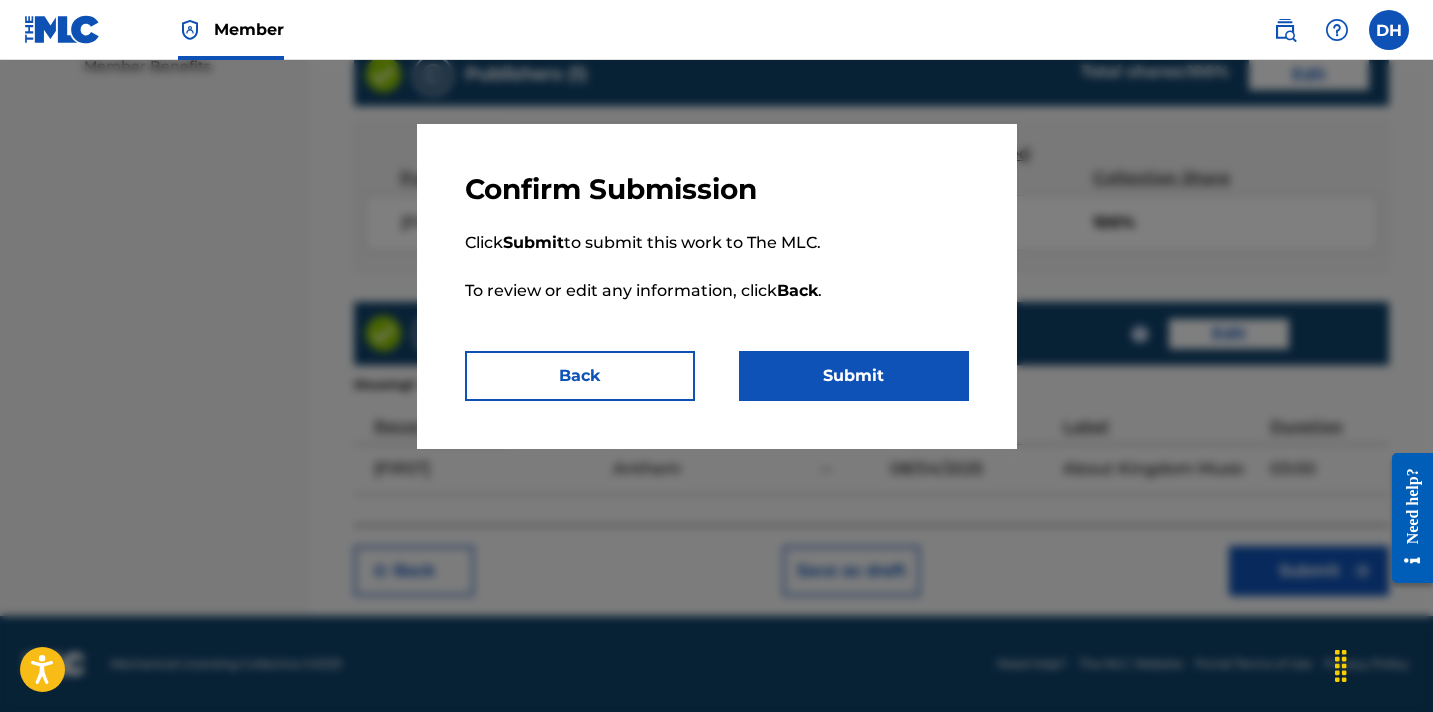 click on "Click  Submit  to submit this work to The MLC. To review or edit any information, click  Back ." at bounding box center (717, 279) 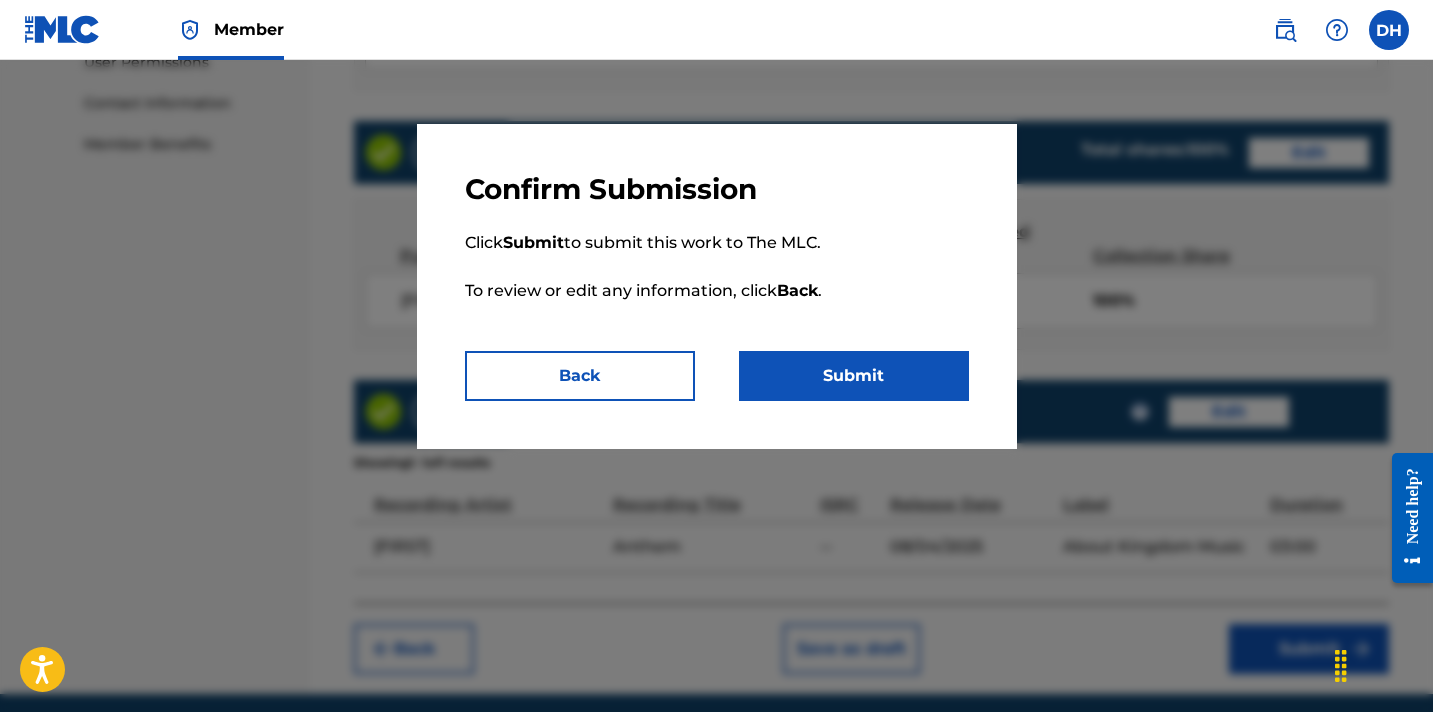scroll, scrollTop: 966, scrollLeft: 0, axis: vertical 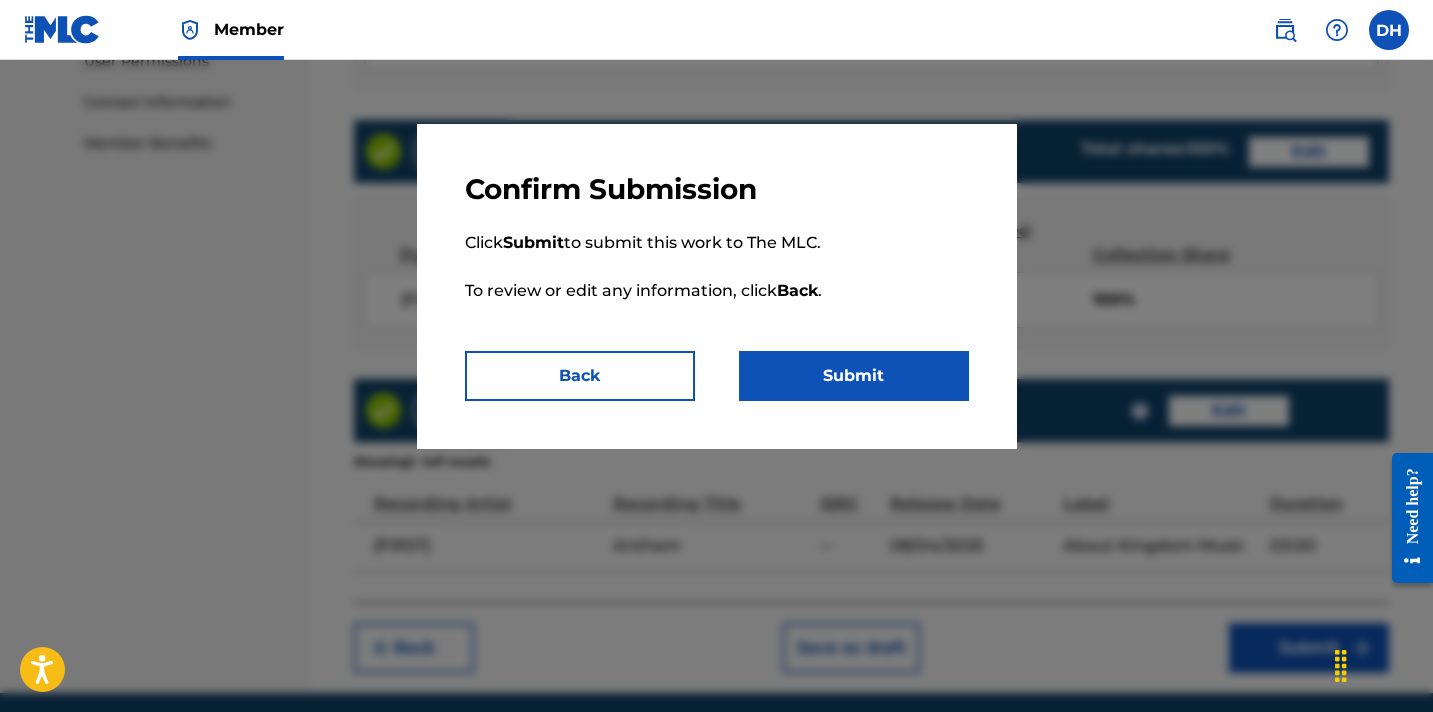 click on "Back" at bounding box center (580, 376) 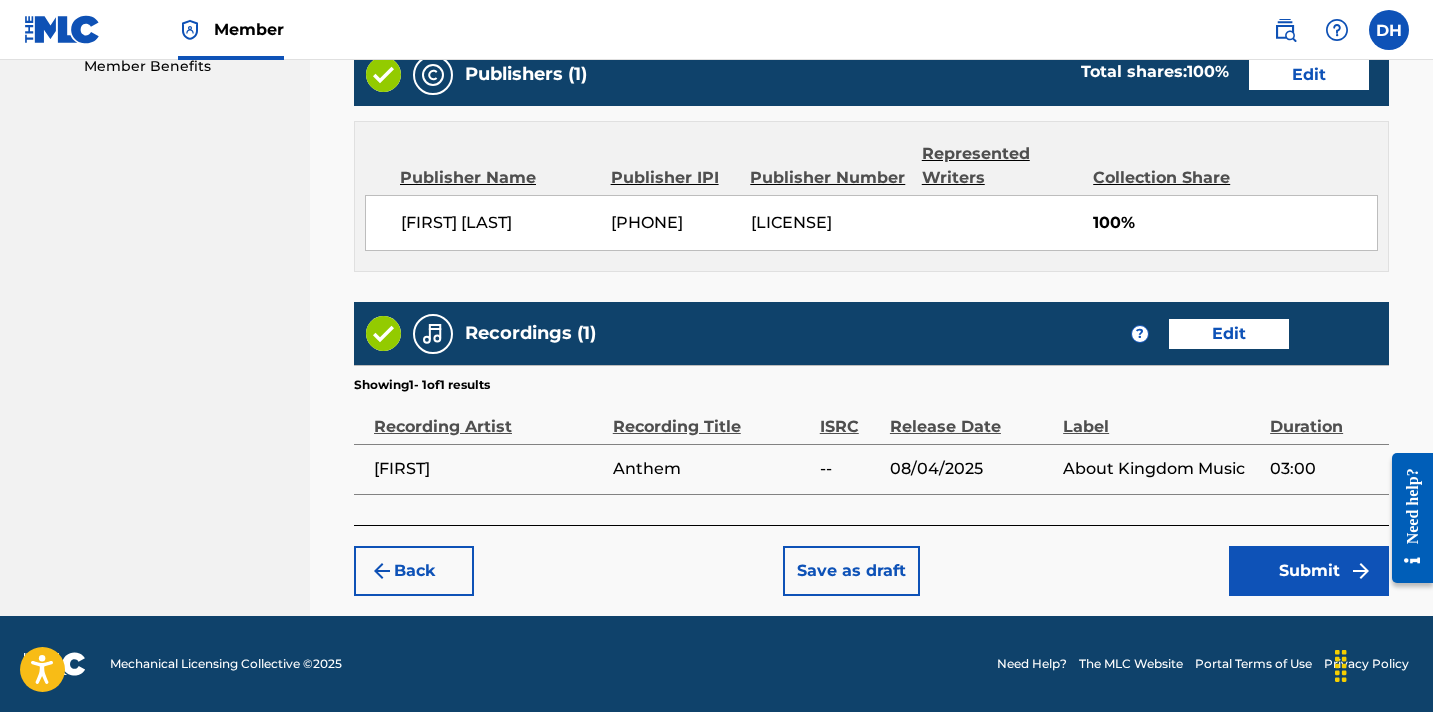 scroll, scrollTop: 1042, scrollLeft: 0, axis: vertical 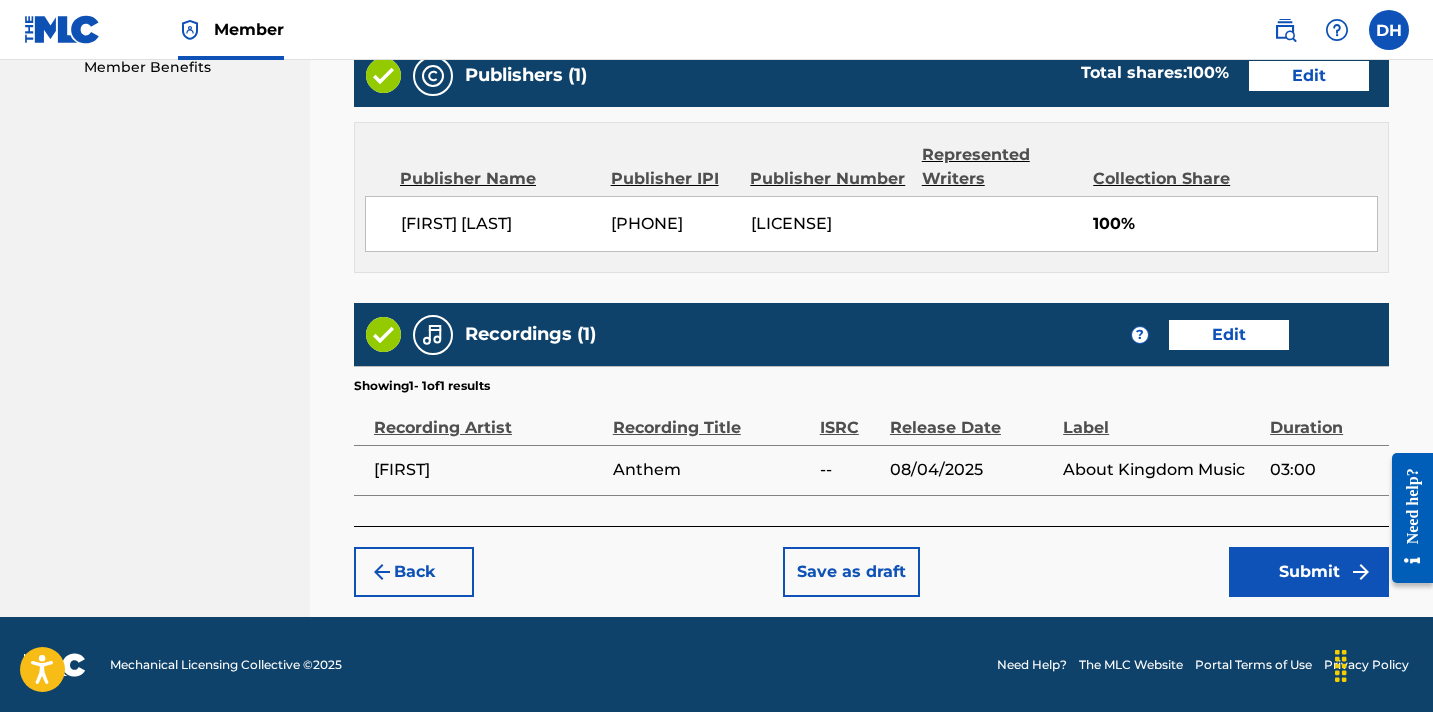 click on "Submit" at bounding box center (1309, 572) 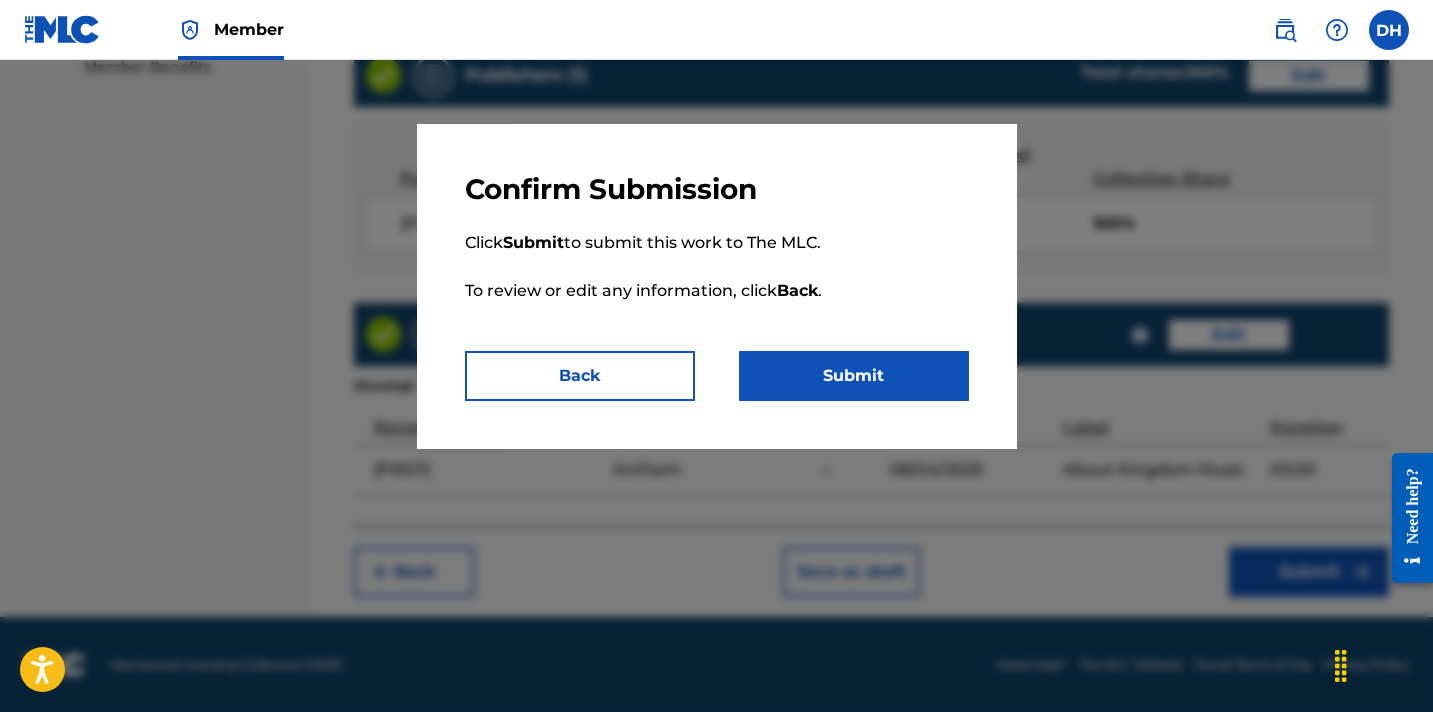 click on "Submit" at bounding box center (854, 376) 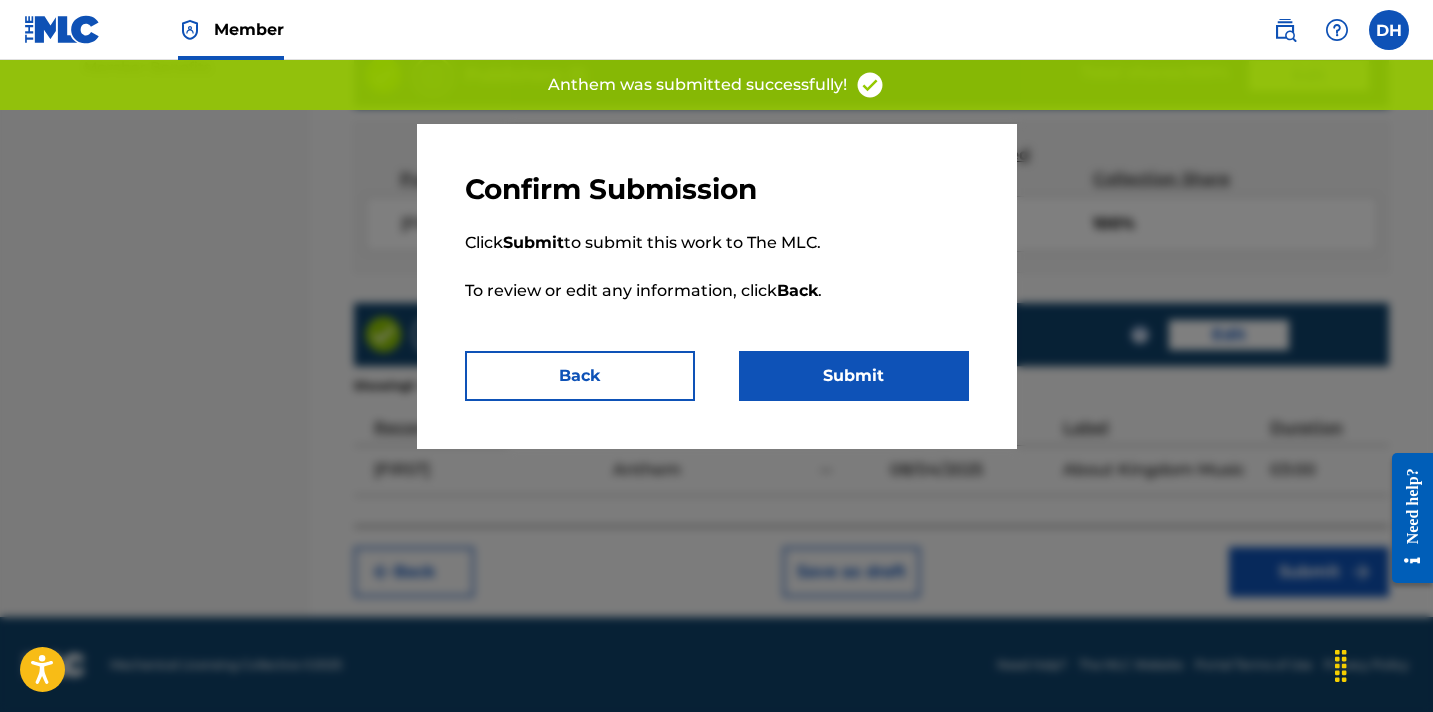 scroll, scrollTop: 0, scrollLeft: 0, axis: both 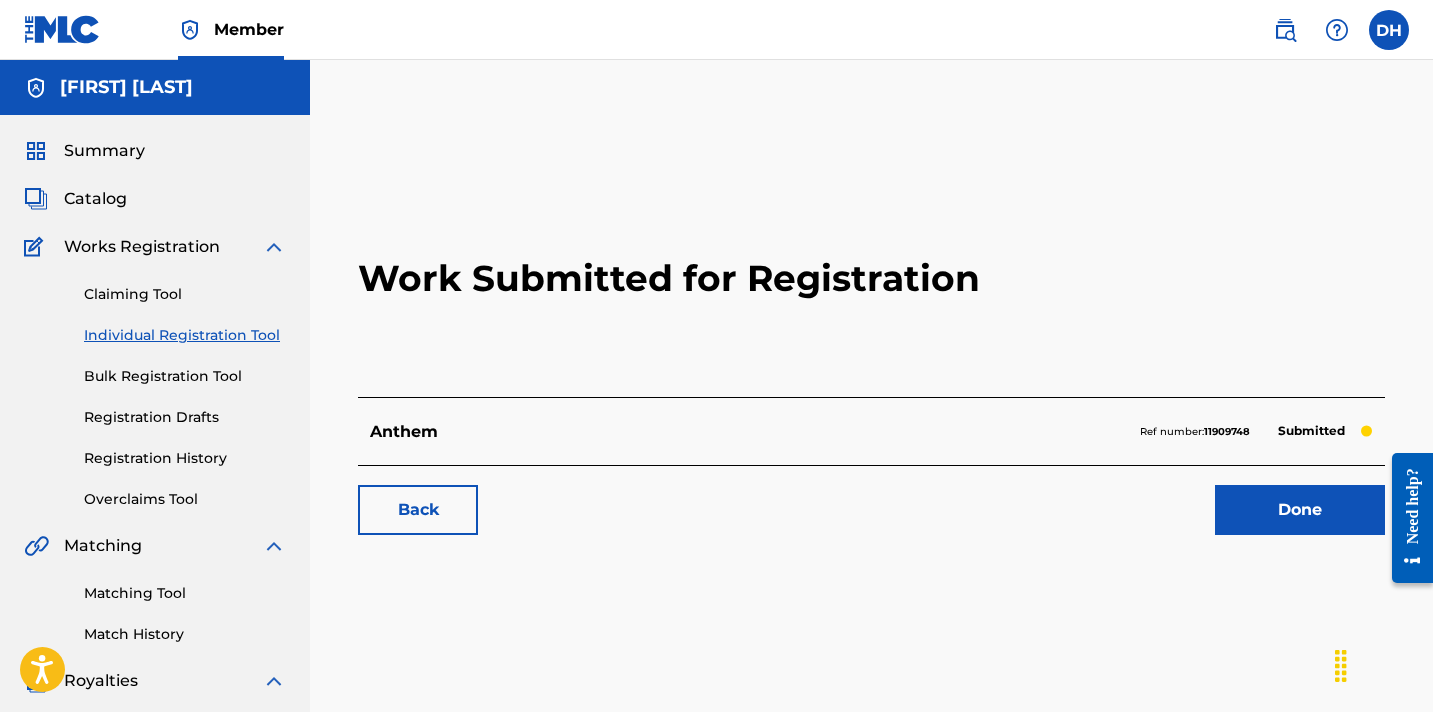 click on "Catalog" at bounding box center [95, 199] 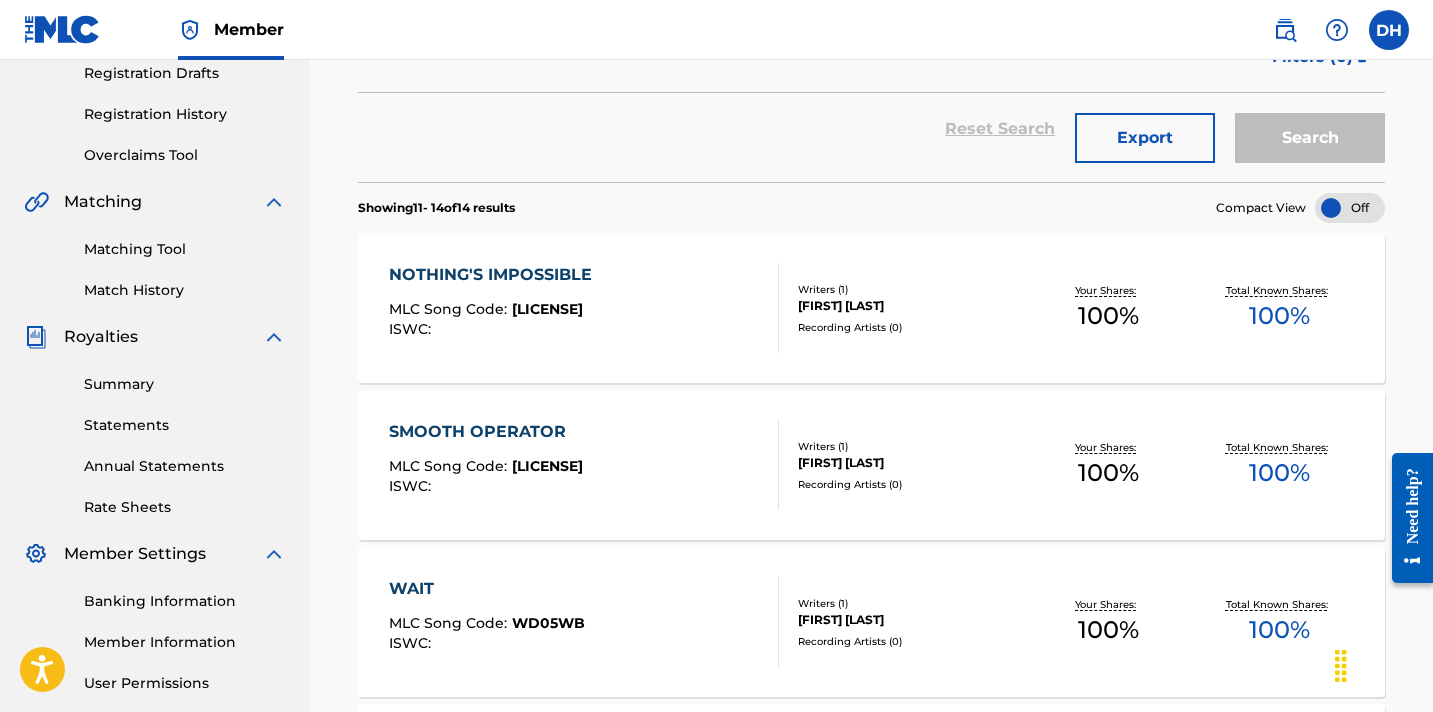 scroll, scrollTop: 428, scrollLeft: 0, axis: vertical 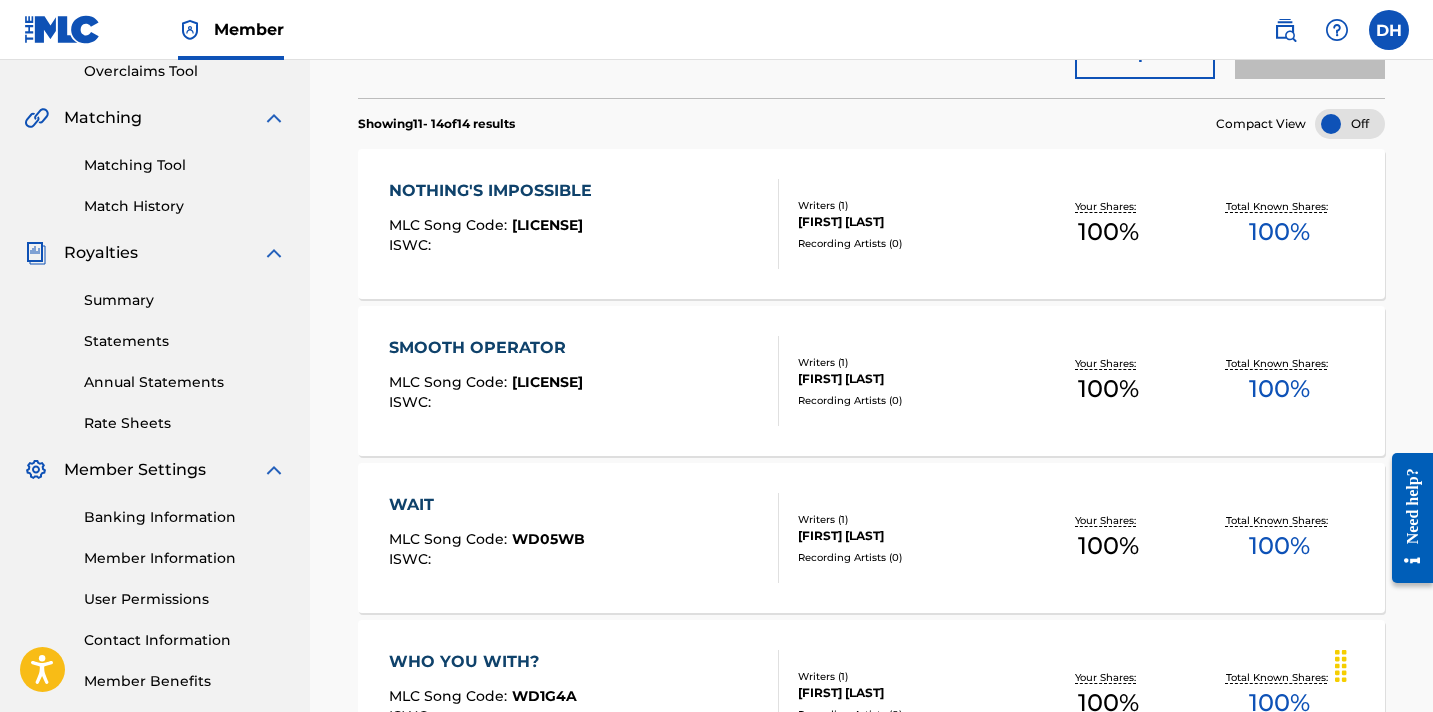 click on "SMOOTH OPERATOR MLC Song Code : [LICENSE] ISWC :" at bounding box center (584, 381) 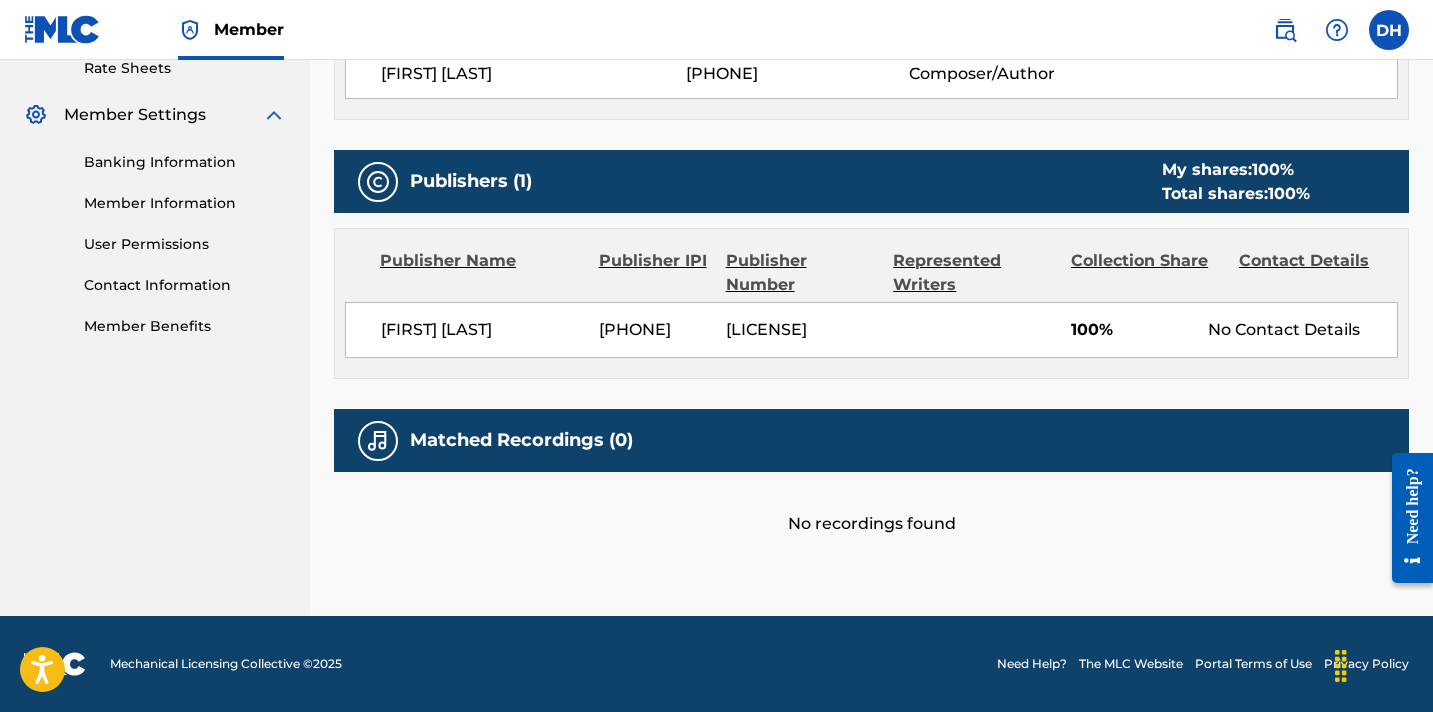 scroll, scrollTop: 782, scrollLeft: 0, axis: vertical 